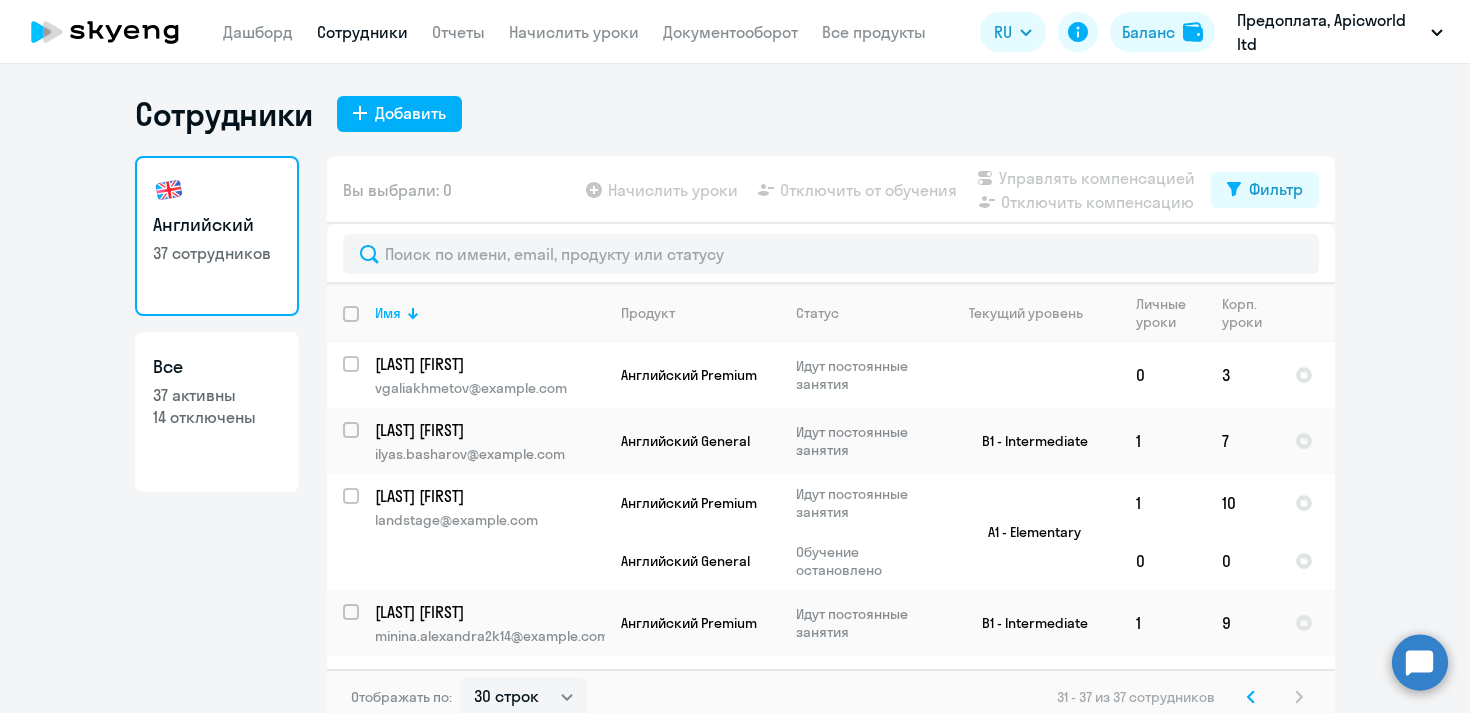 select on "30" 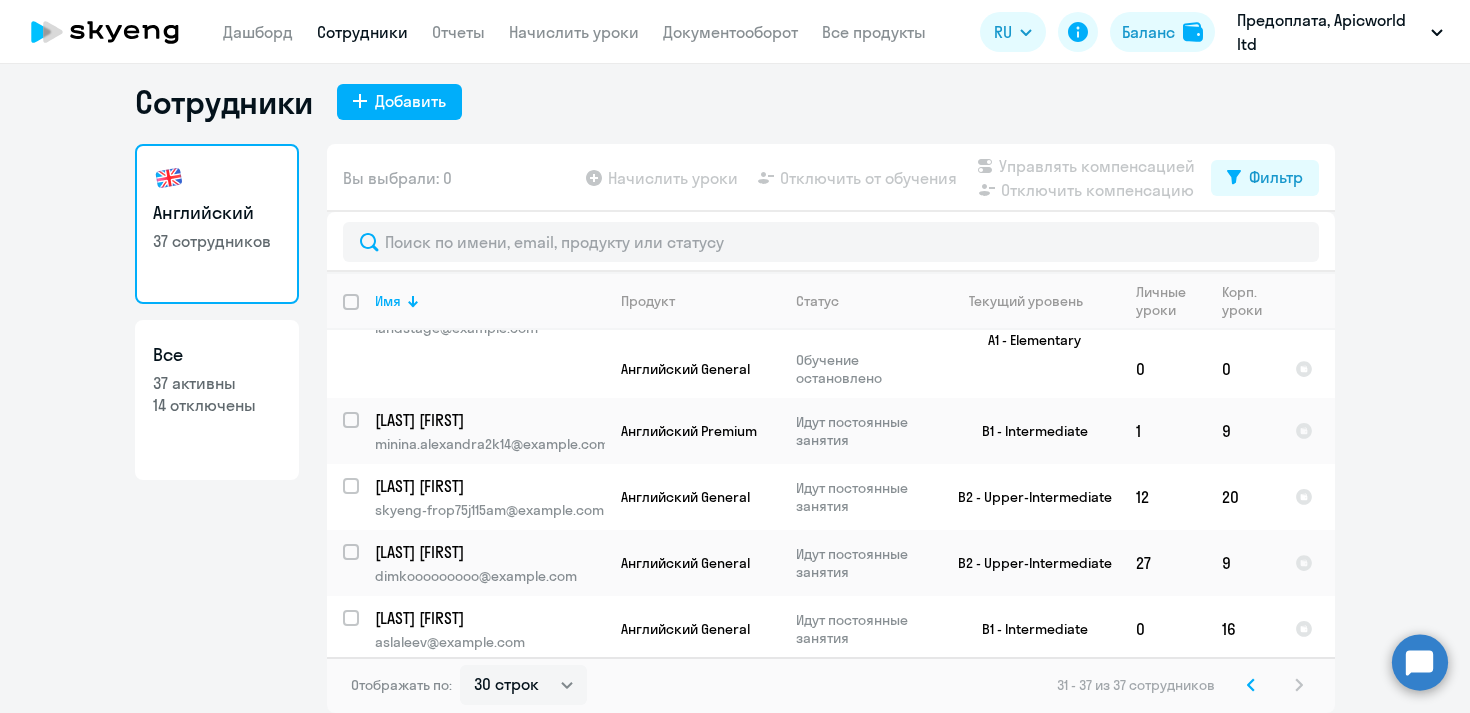 scroll, scrollTop: 0, scrollLeft: 0, axis: both 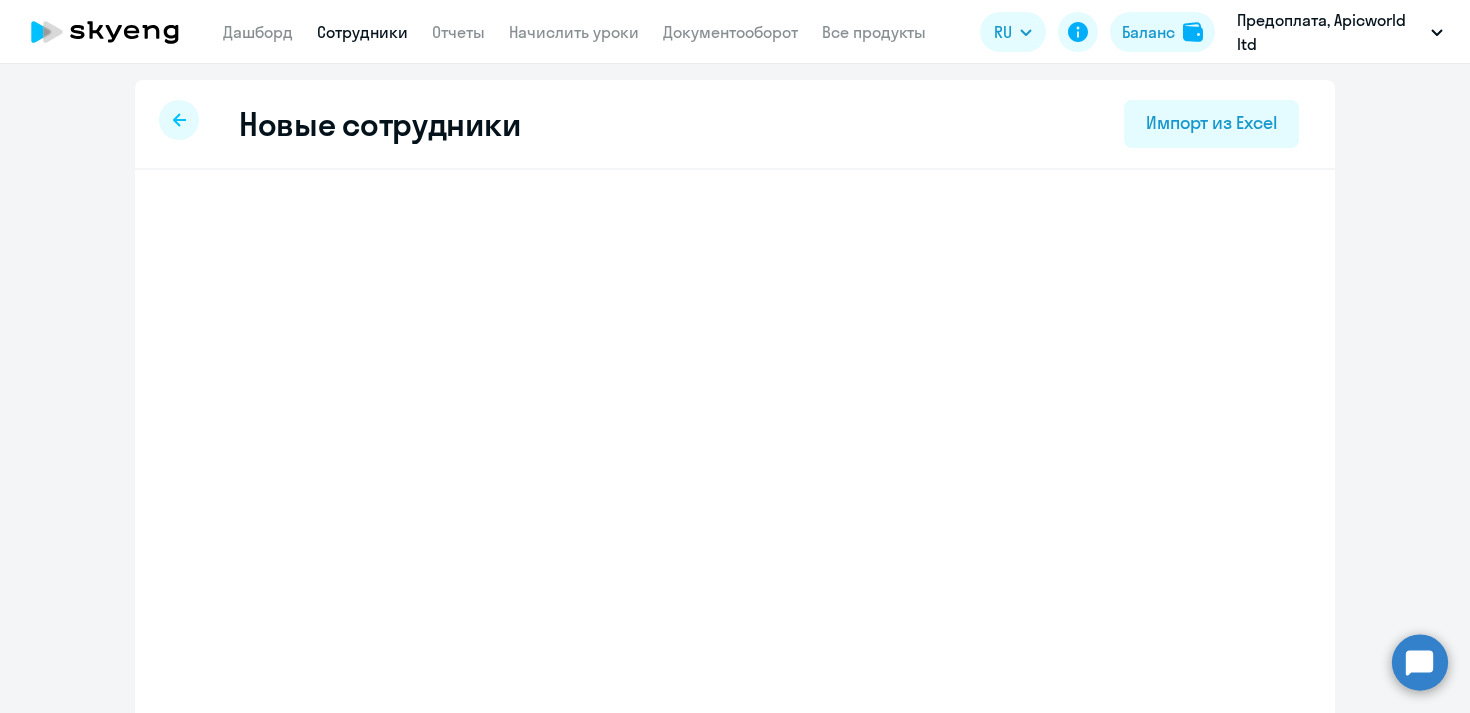 select on "english_adult_not_native_speaker" 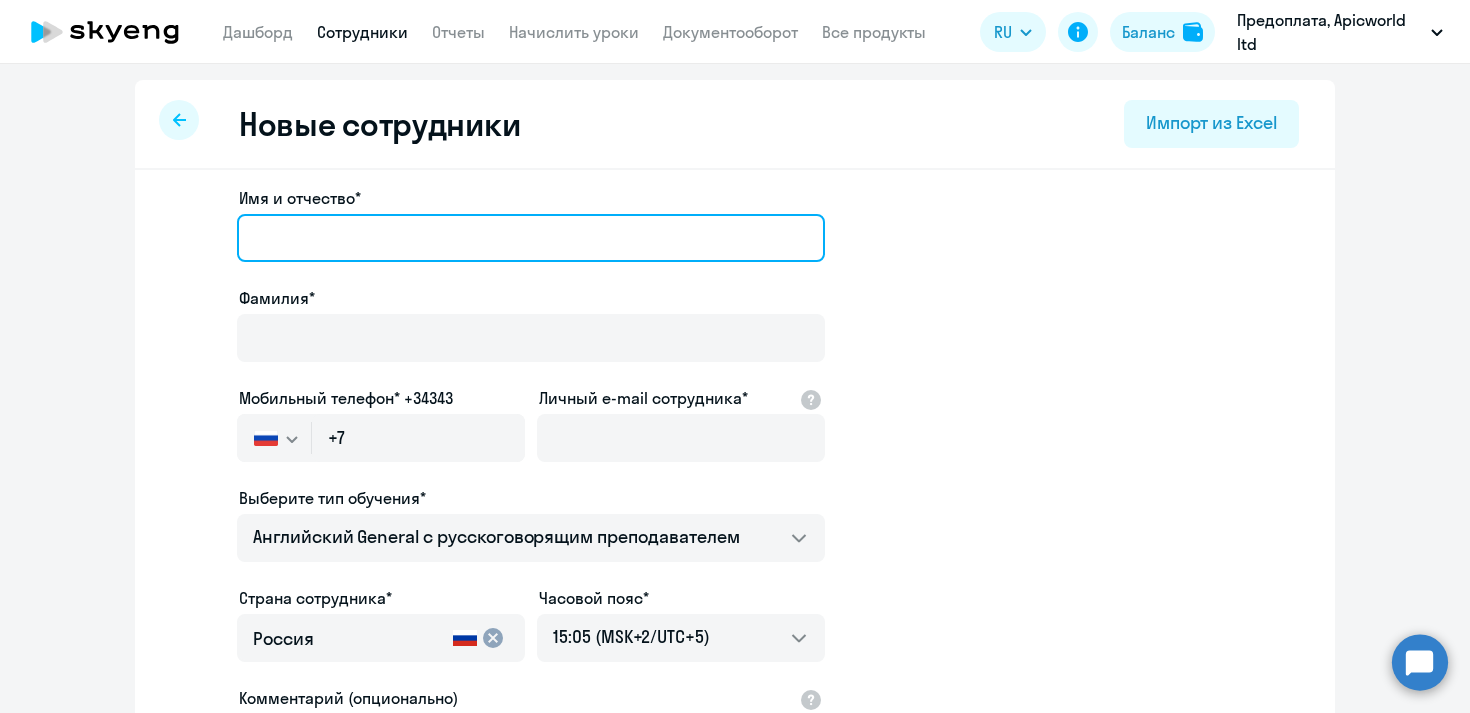 click on "Имя и отчество*" at bounding box center (531, 238) 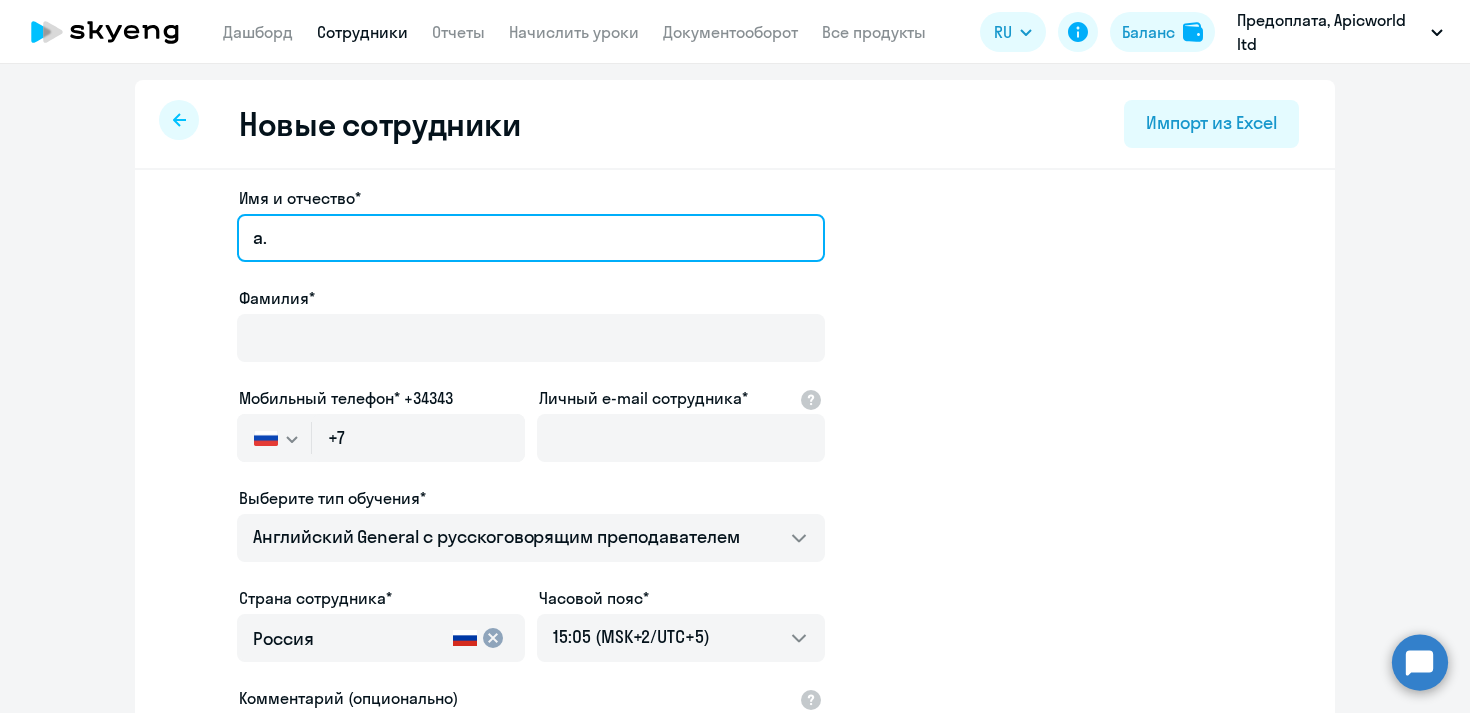 type on "a" 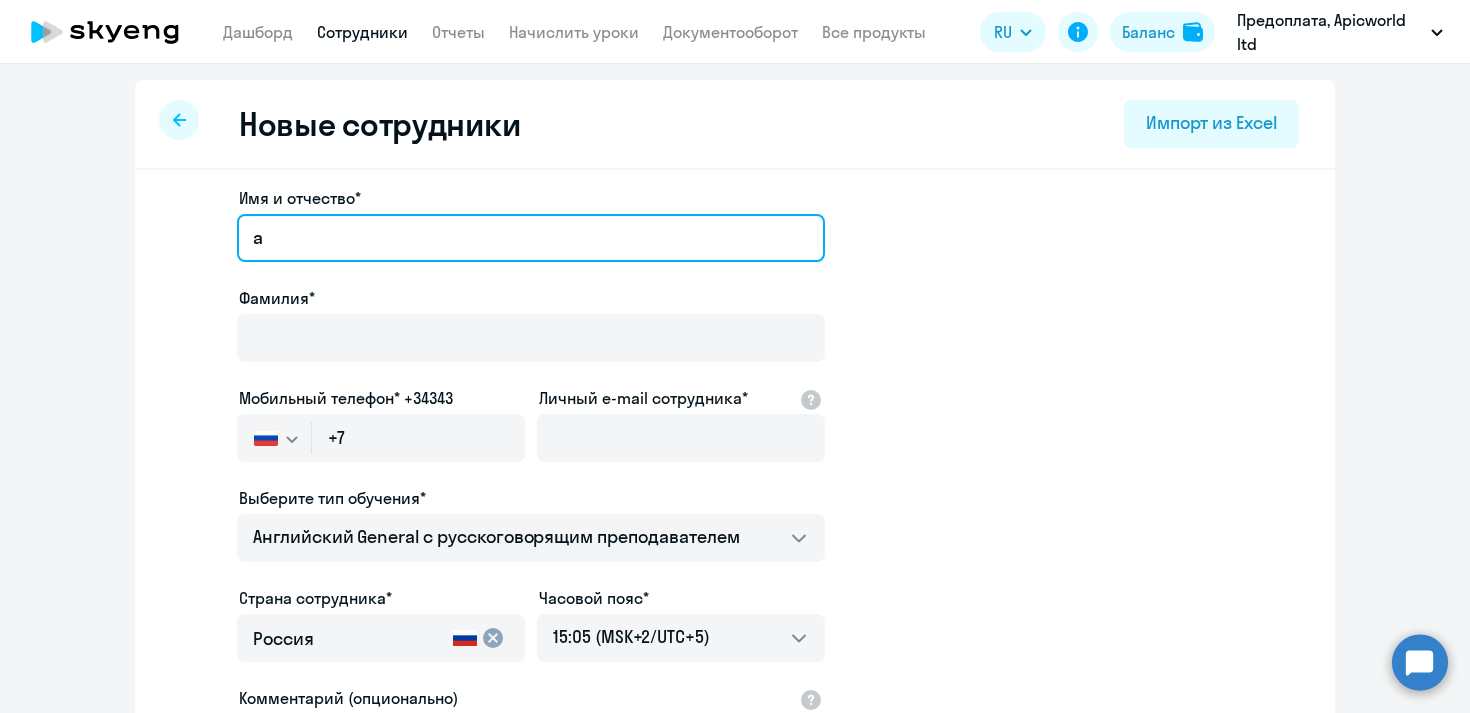 type 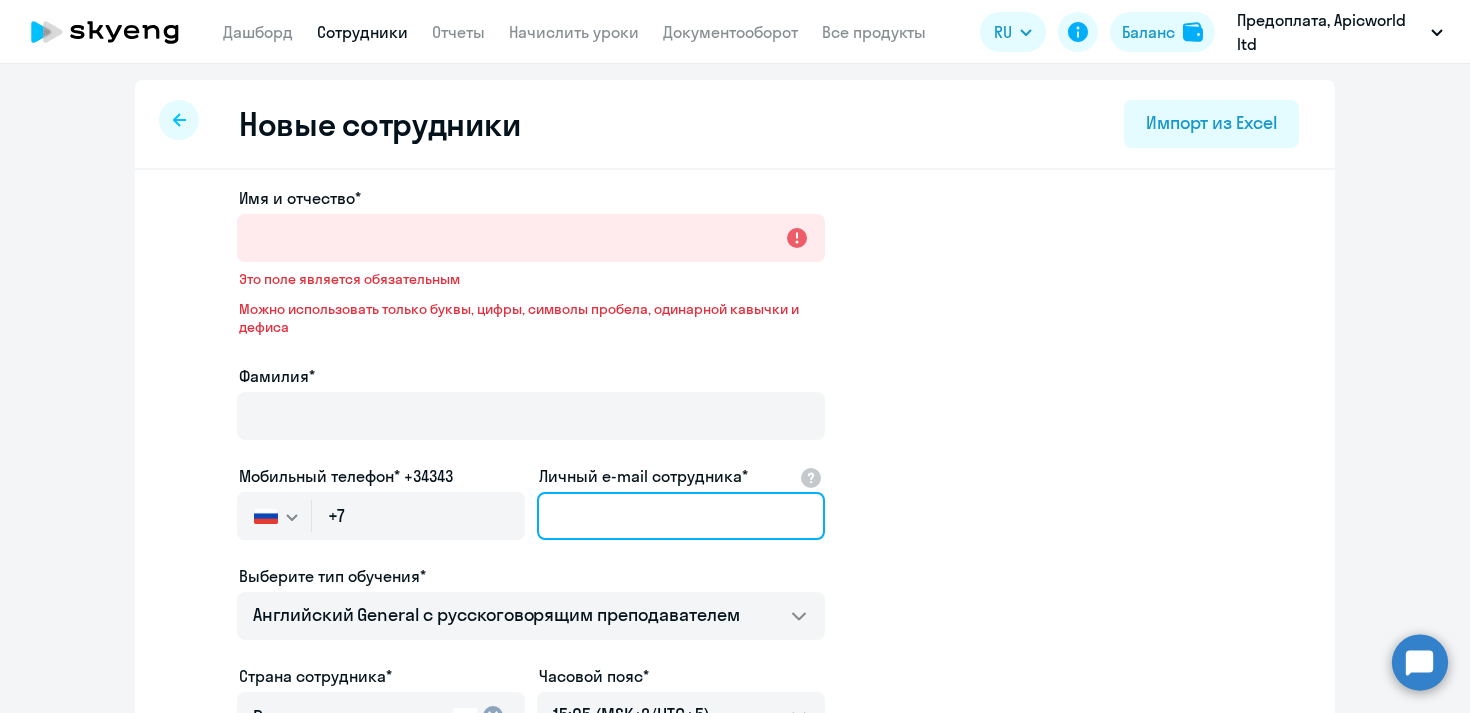 click on "Имя и отчество*  Это поле является обязательным   Можно использовать только буквы, цифры, символы пробела, одинарной кавычки и дефиса  Фамилия*  Мобильный телефон* +[PHONE]
Россия +7 Казахстан +7 Украина +380 Беларусь (Белоруссия) +375 Австралия +61 Австрия +43 Азербайджан +994 Албания +355 Алжир +213 Ангилья +1(264) Ангола +244 Андорра +376 Антигуа и Барбуда +1(268) Аргентина +54 Армения +374 Аруба +297 Афганистан +93 Багамские Острова +1(242) Бангладеш +880 Барбадос +1(246) Бахрейн +973 Белиз +501 Бельгия +32 Бенин +229 Бермудские острова +1(441) Бирма (Мьянма) +95 Болгария +359 Боливия +591 +599 Босния и Герцеговина" 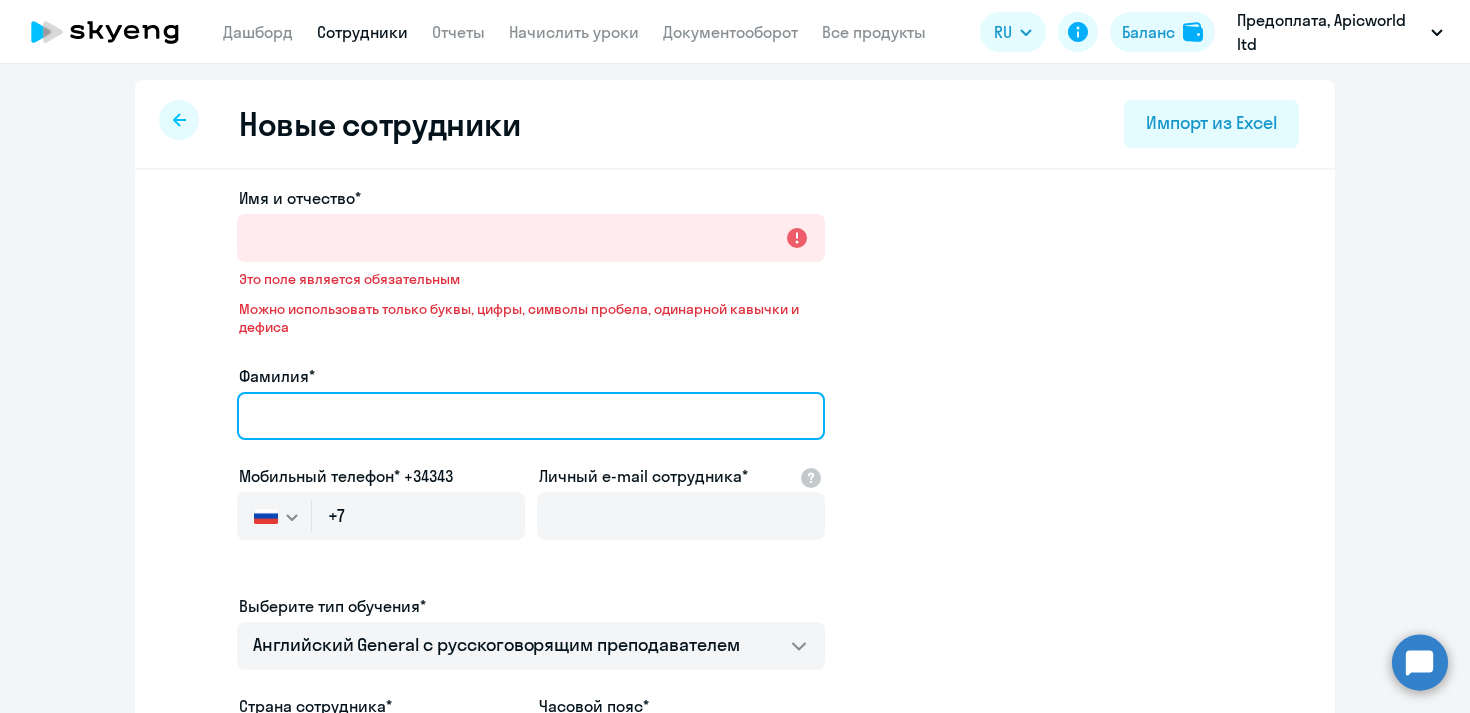 click on "Фамилия*" at bounding box center [531, 416] 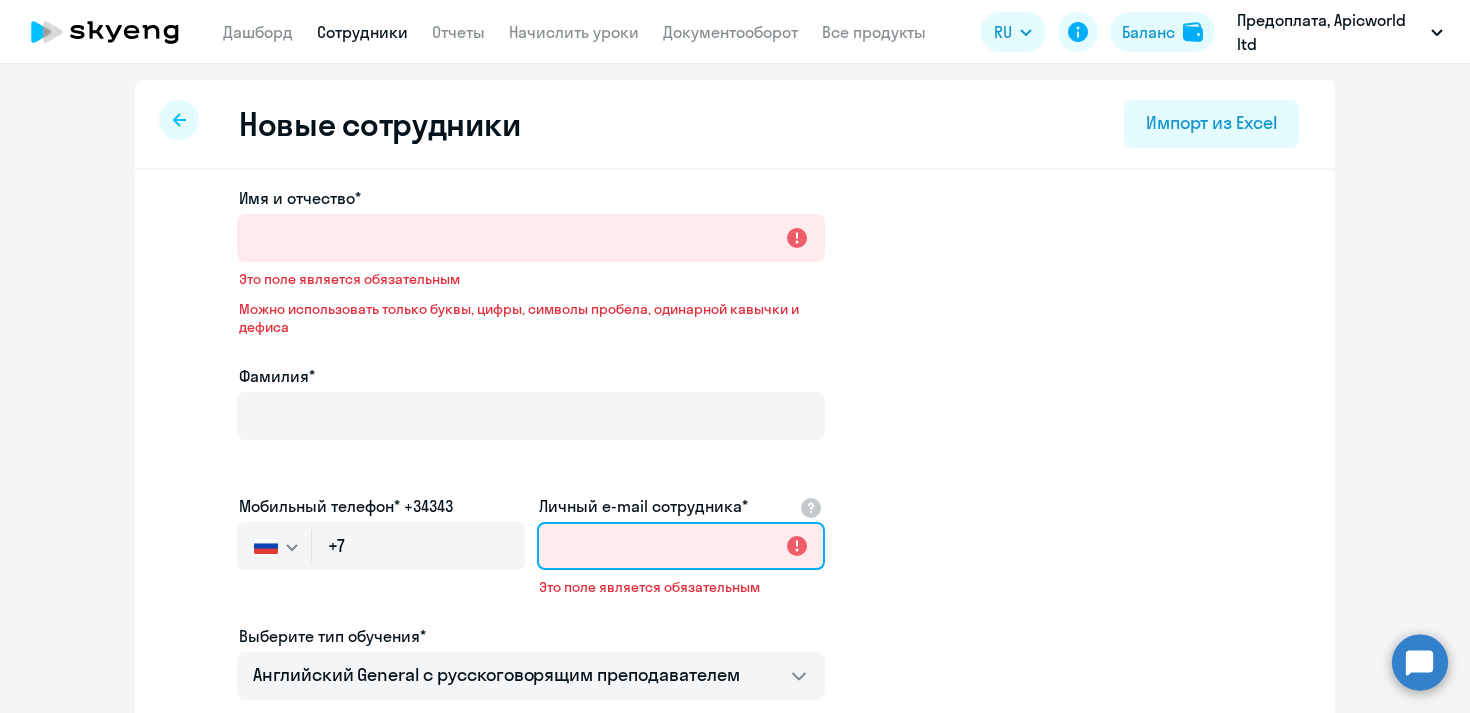 click on "Личный e-mail сотрудника*
Это поле является обязательным" 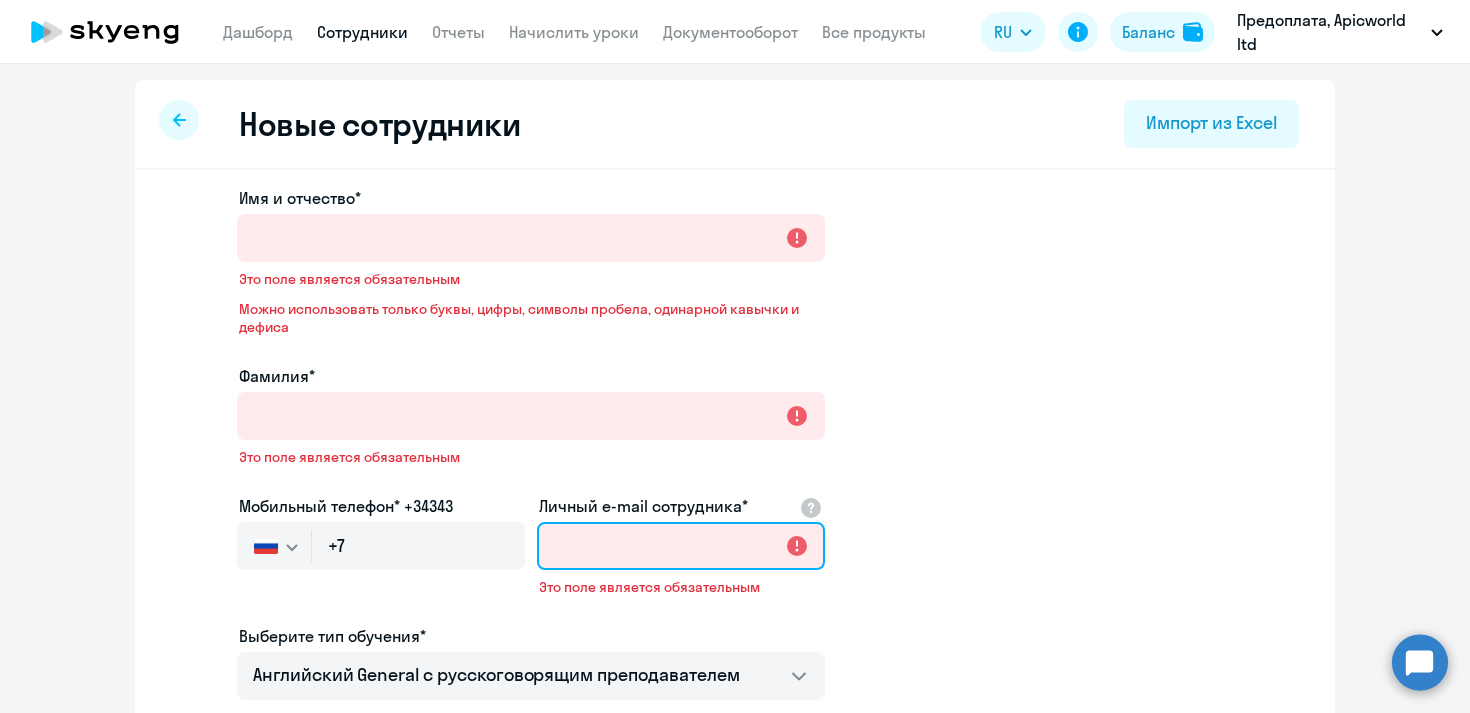 paste on "a.domracheva@example.com" 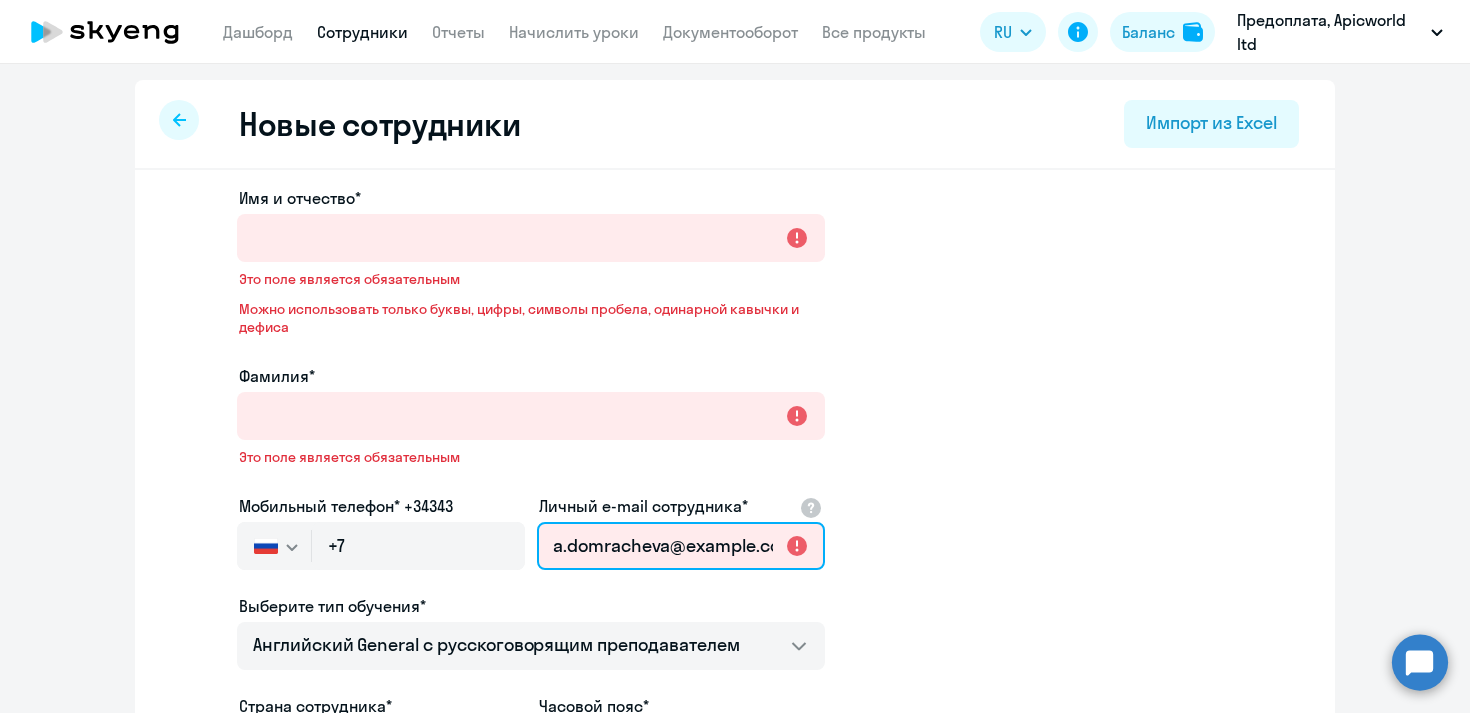 scroll, scrollTop: 0, scrollLeft: 38, axis: horizontal 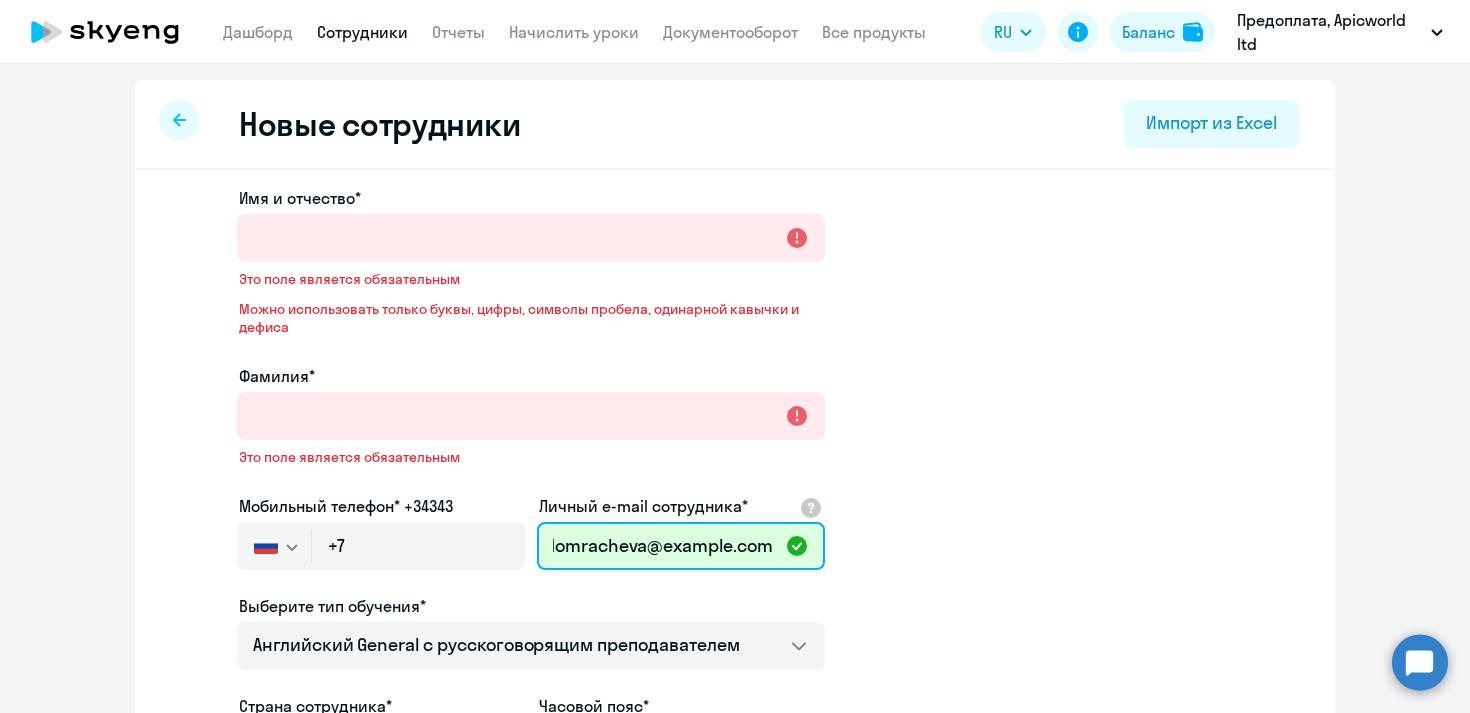 type on "a.domracheva@example.com" 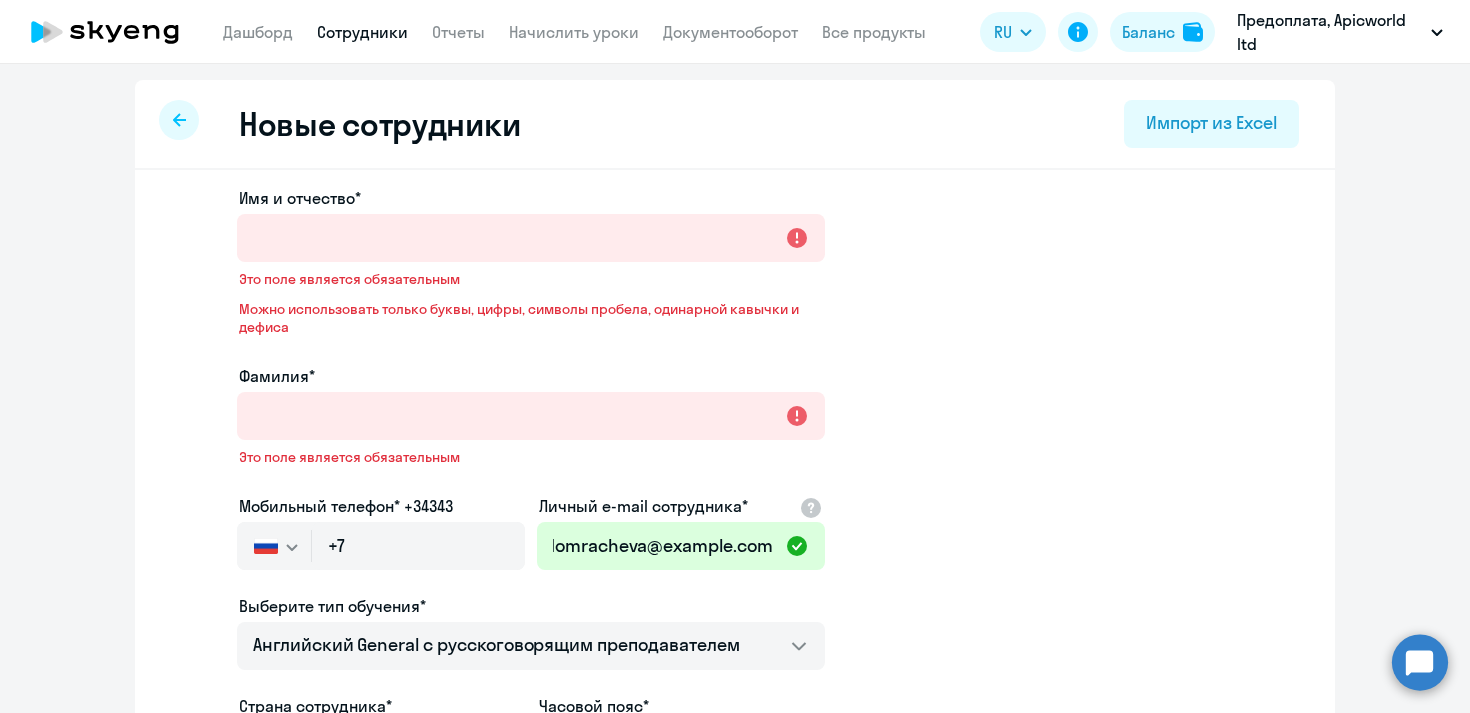 scroll, scrollTop: 0, scrollLeft: 0, axis: both 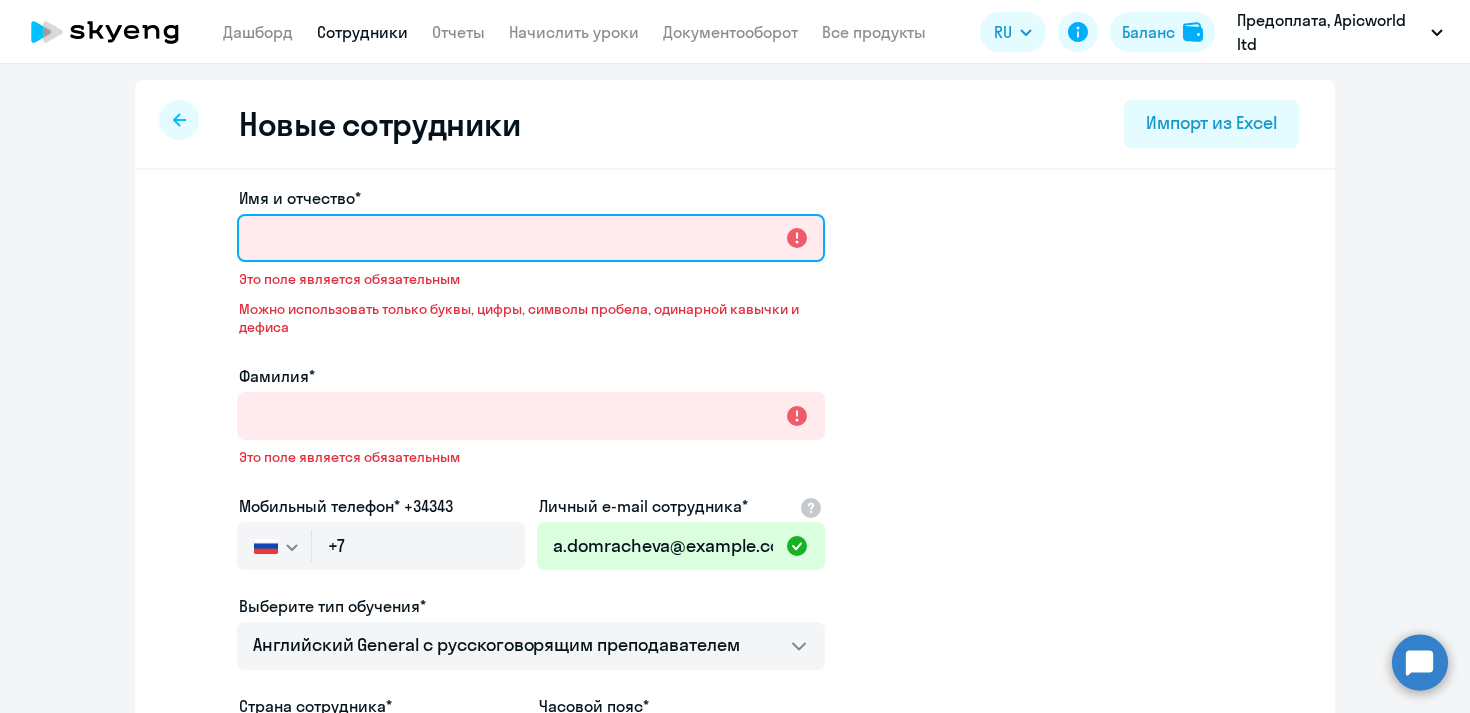 click on "Имя и отчество*" at bounding box center (531, 238) 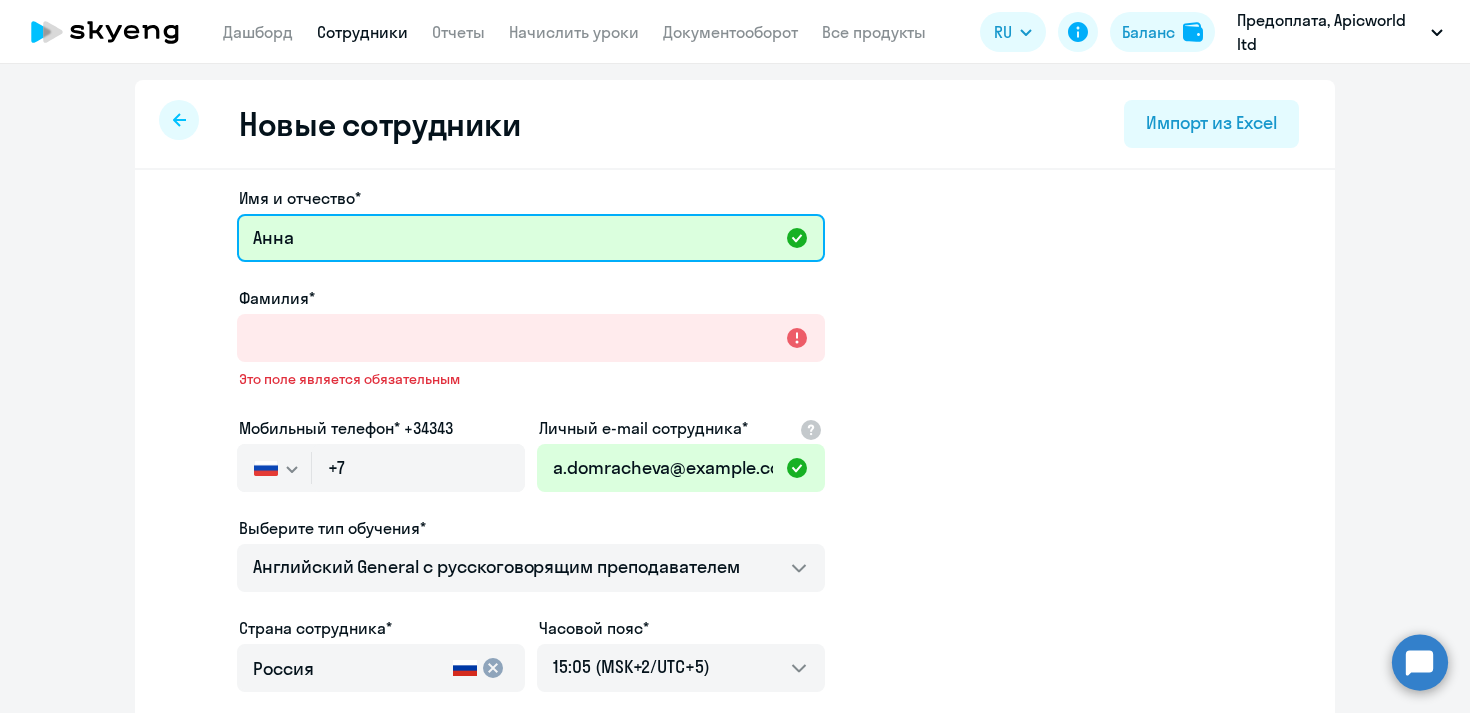 type on "Анна" 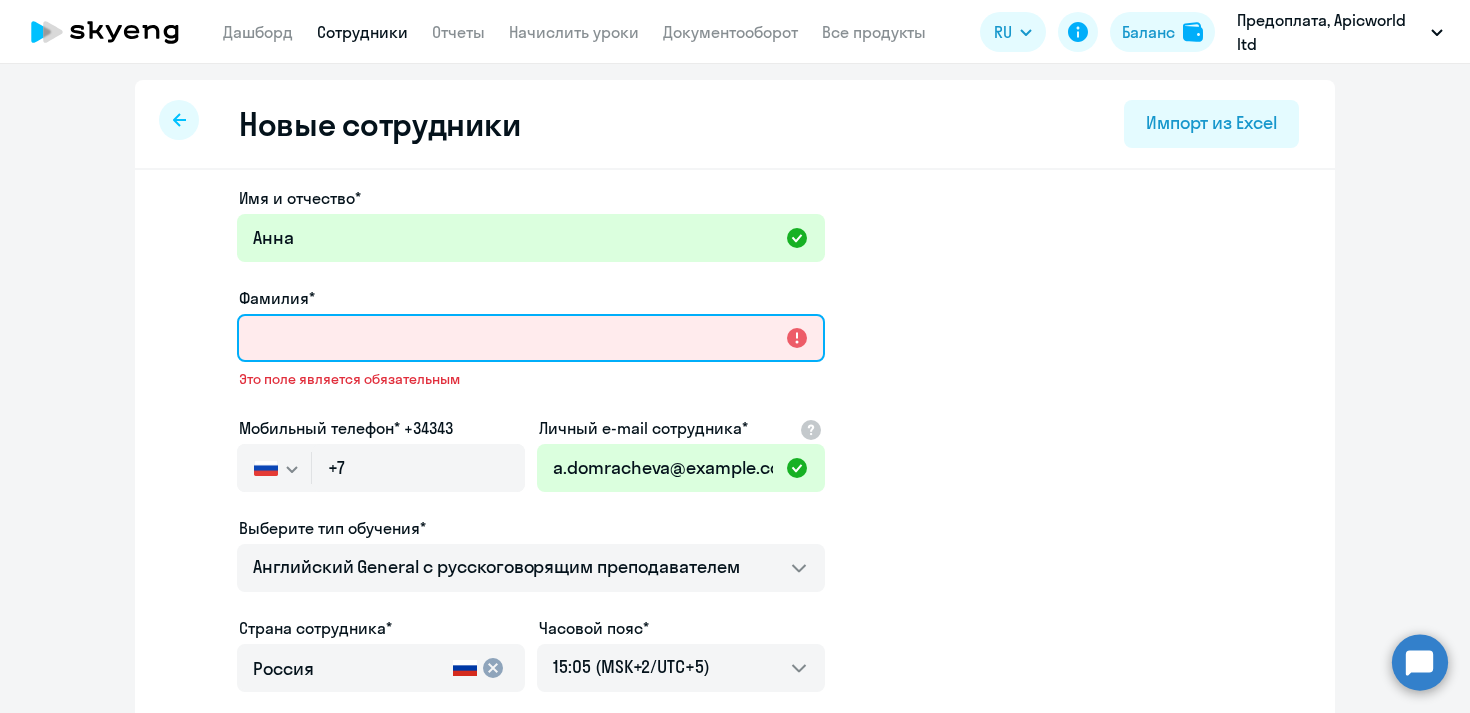 click on "Фамилия*" at bounding box center (531, 338) 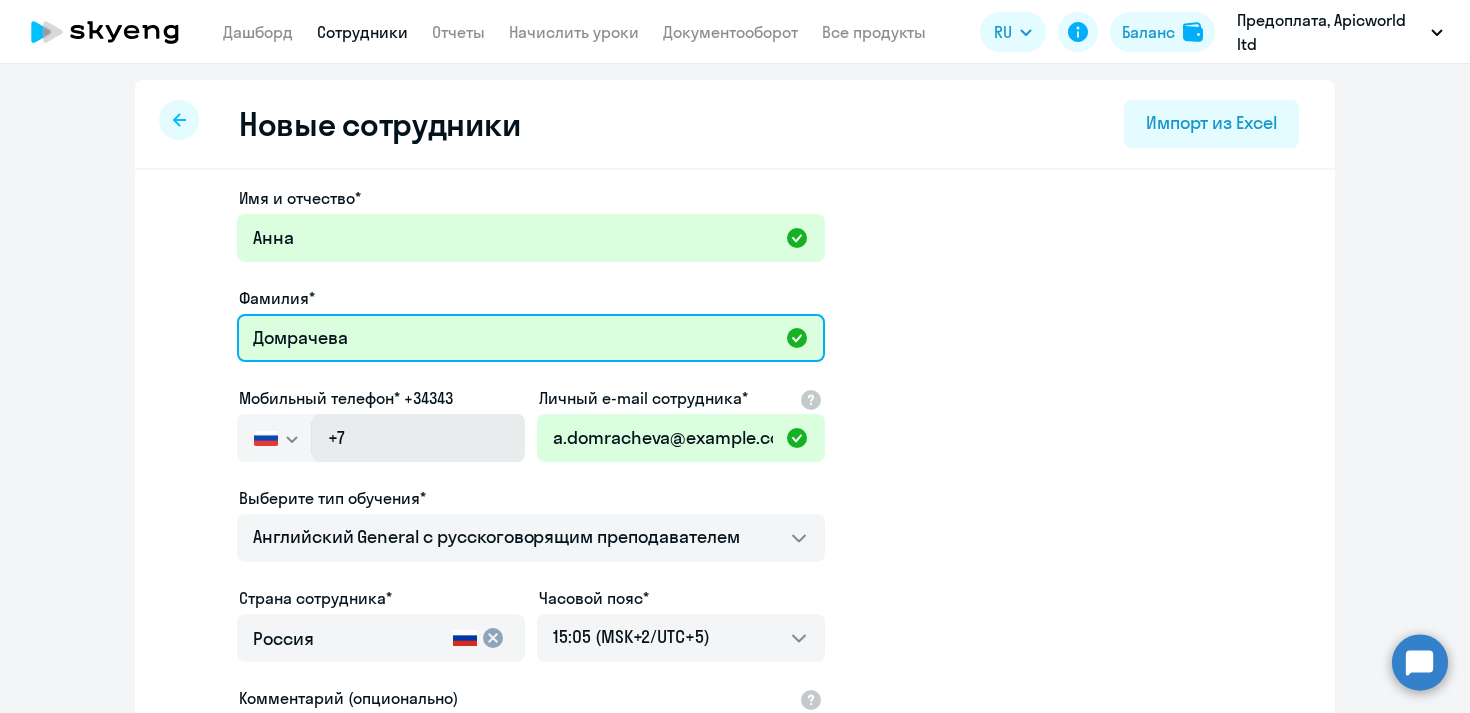 type on "Домрачева" 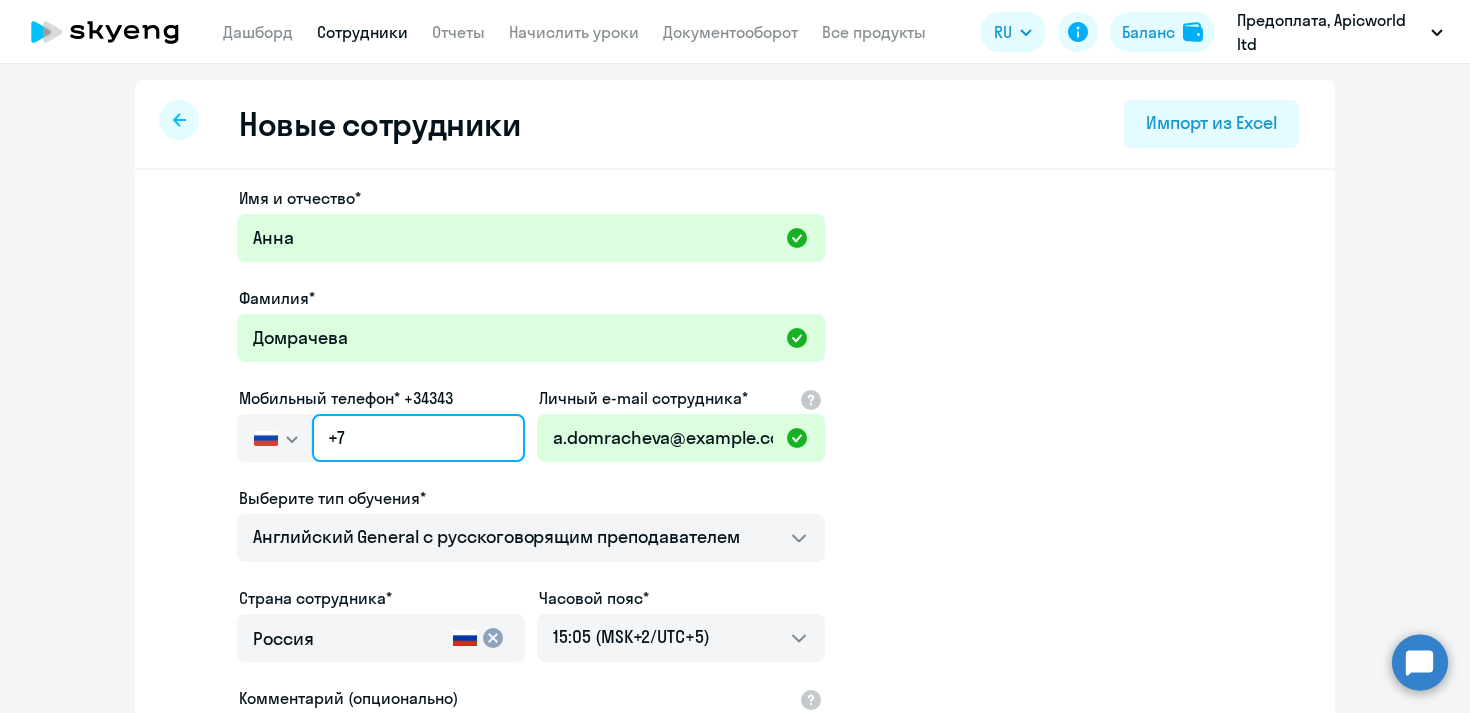 click on "+7" 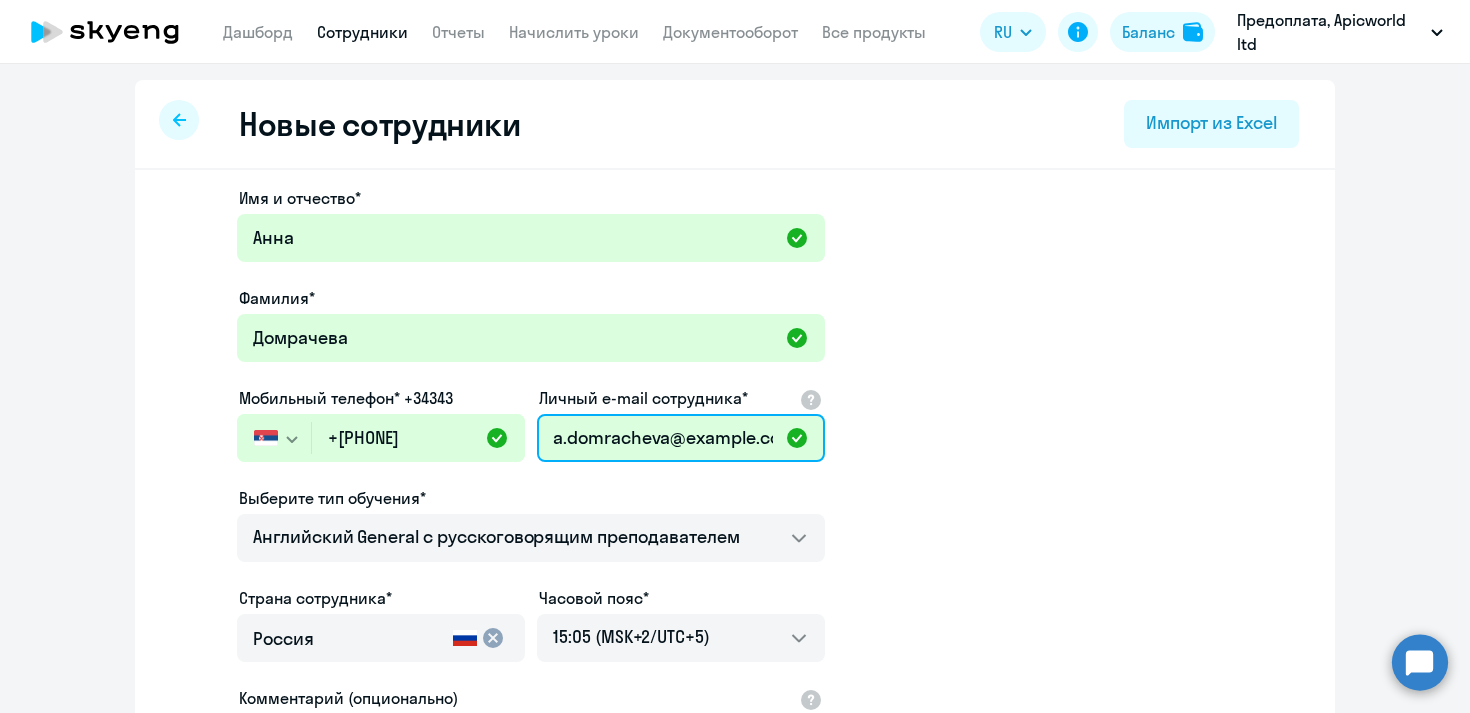 click on "a.domracheva@example.com" at bounding box center [681, 438] 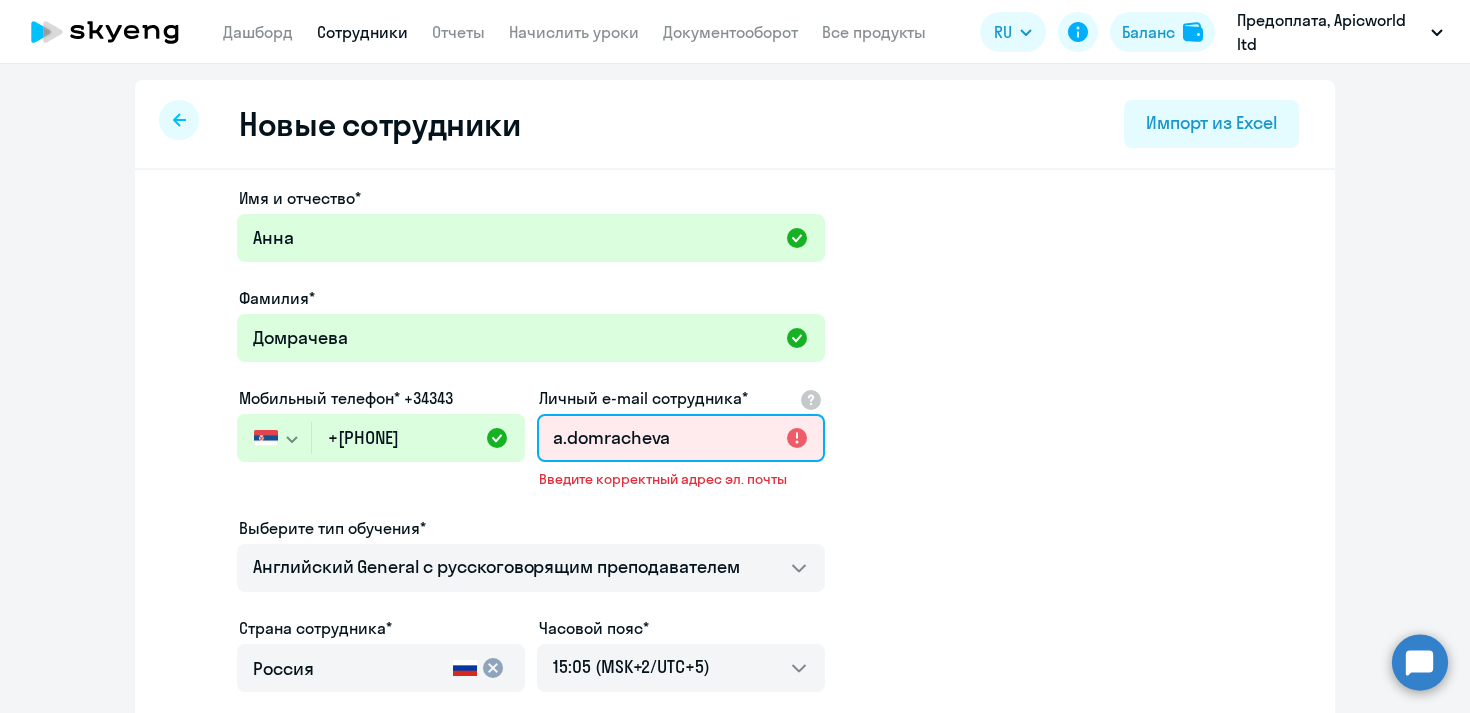 click on "a.domracheva" at bounding box center [681, 438] 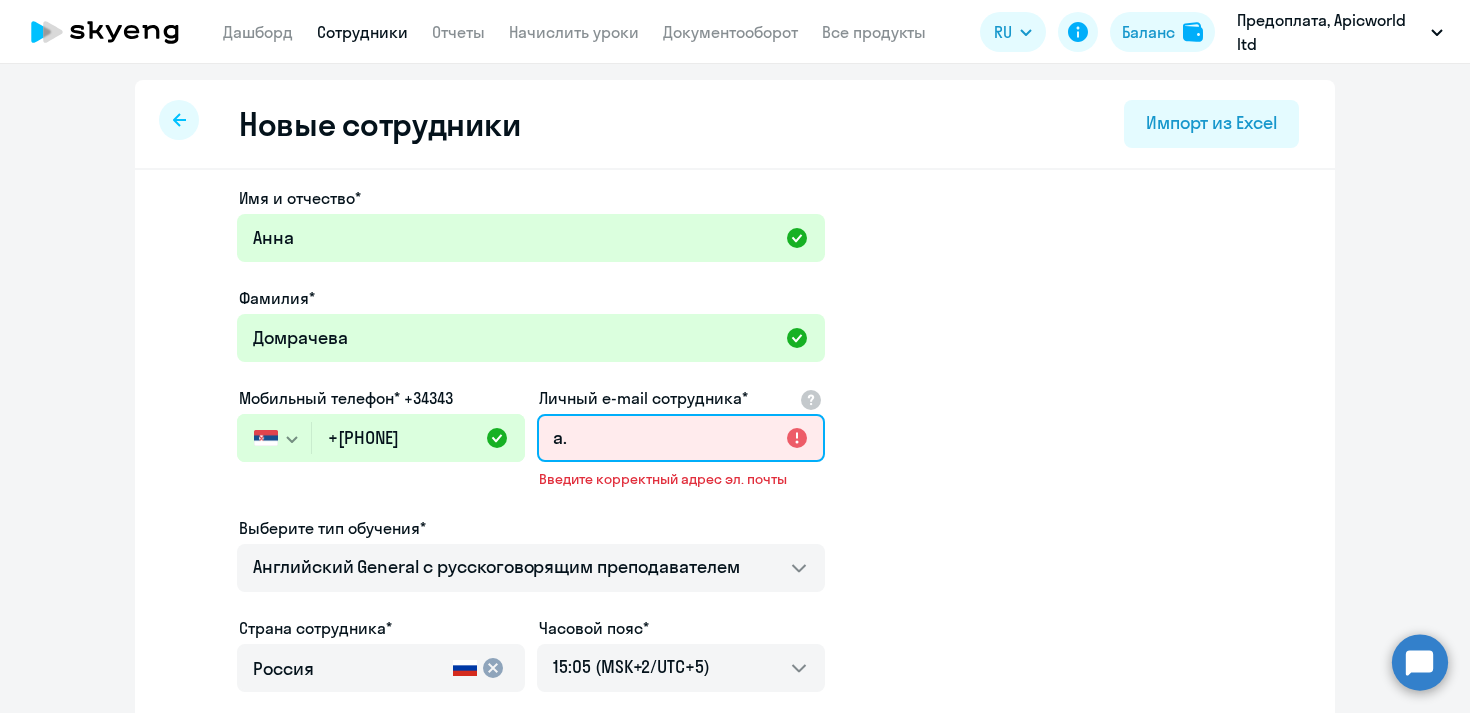 type on "a" 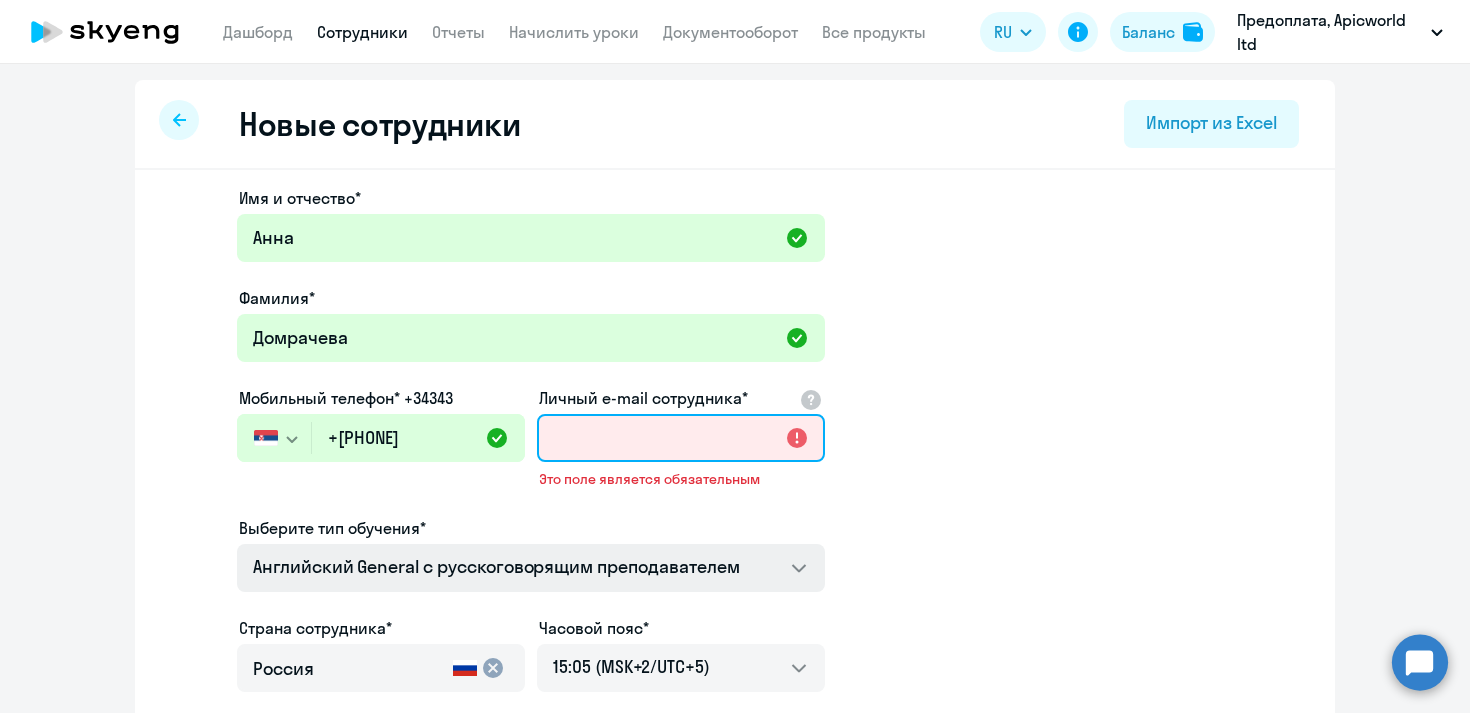 type 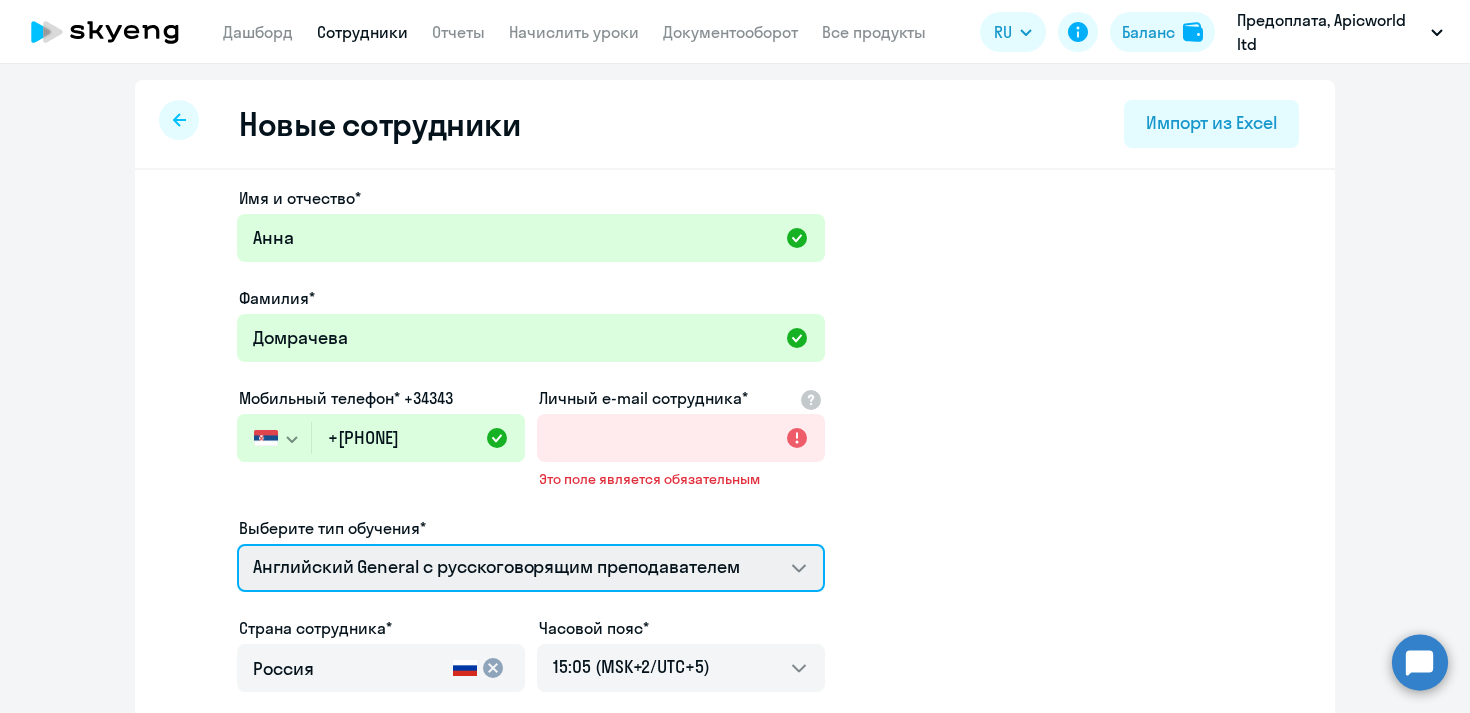 click on "Talks 15 минутные разговоры на английском   Премиум английский с русскоговорящим преподавателем   Английский General с русскоговорящим преподавателем   Английский General с англоговорящим преподавателем" at bounding box center (531, 568) 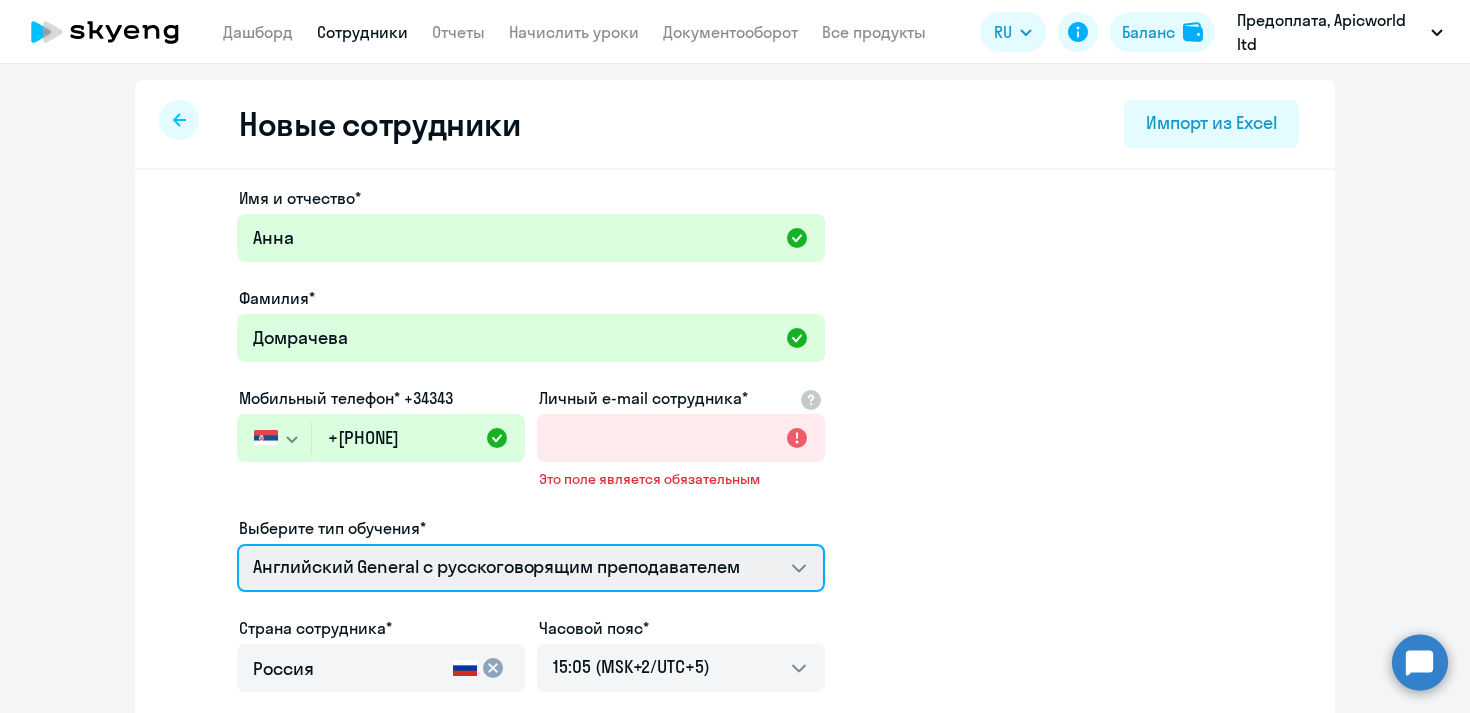 select on "english_adult_not_native_speaker_premium" 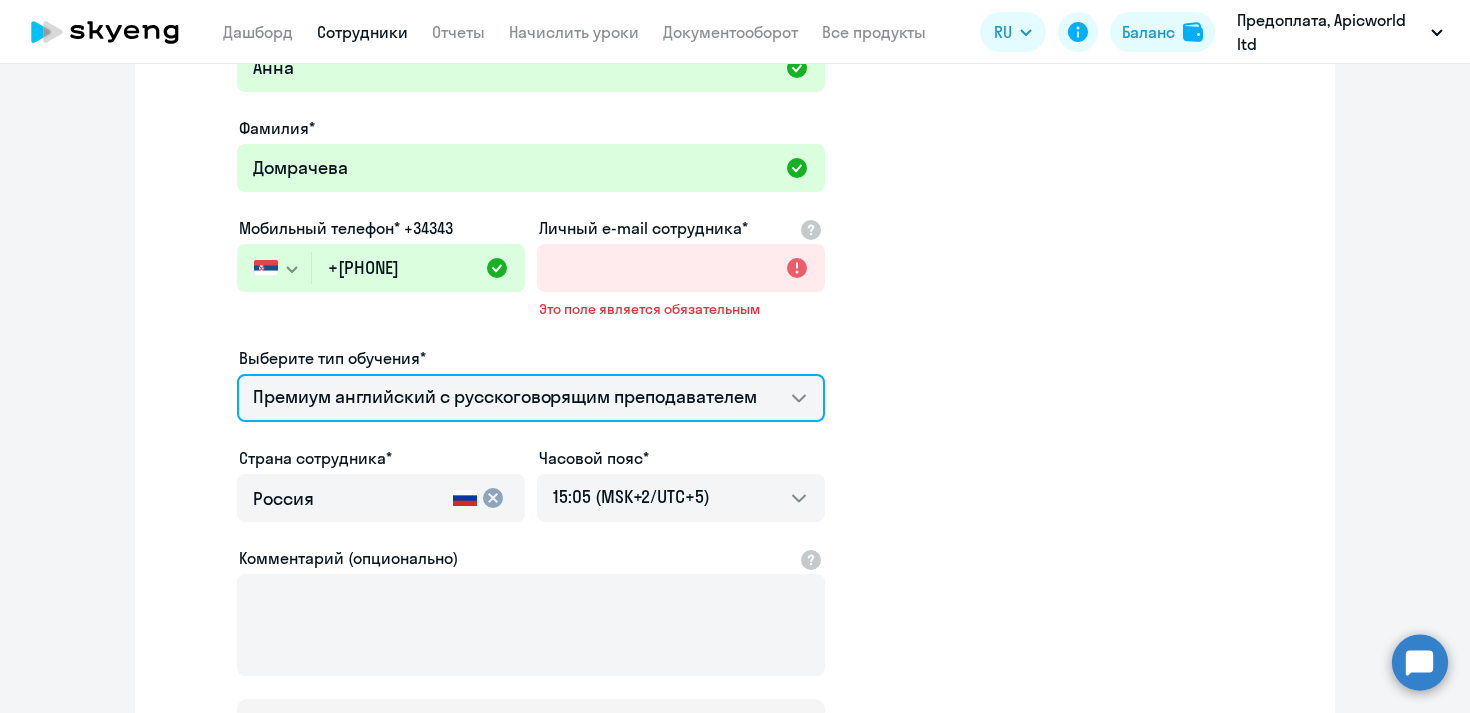 scroll, scrollTop: 173, scrollLeft: 0, axis: vertical 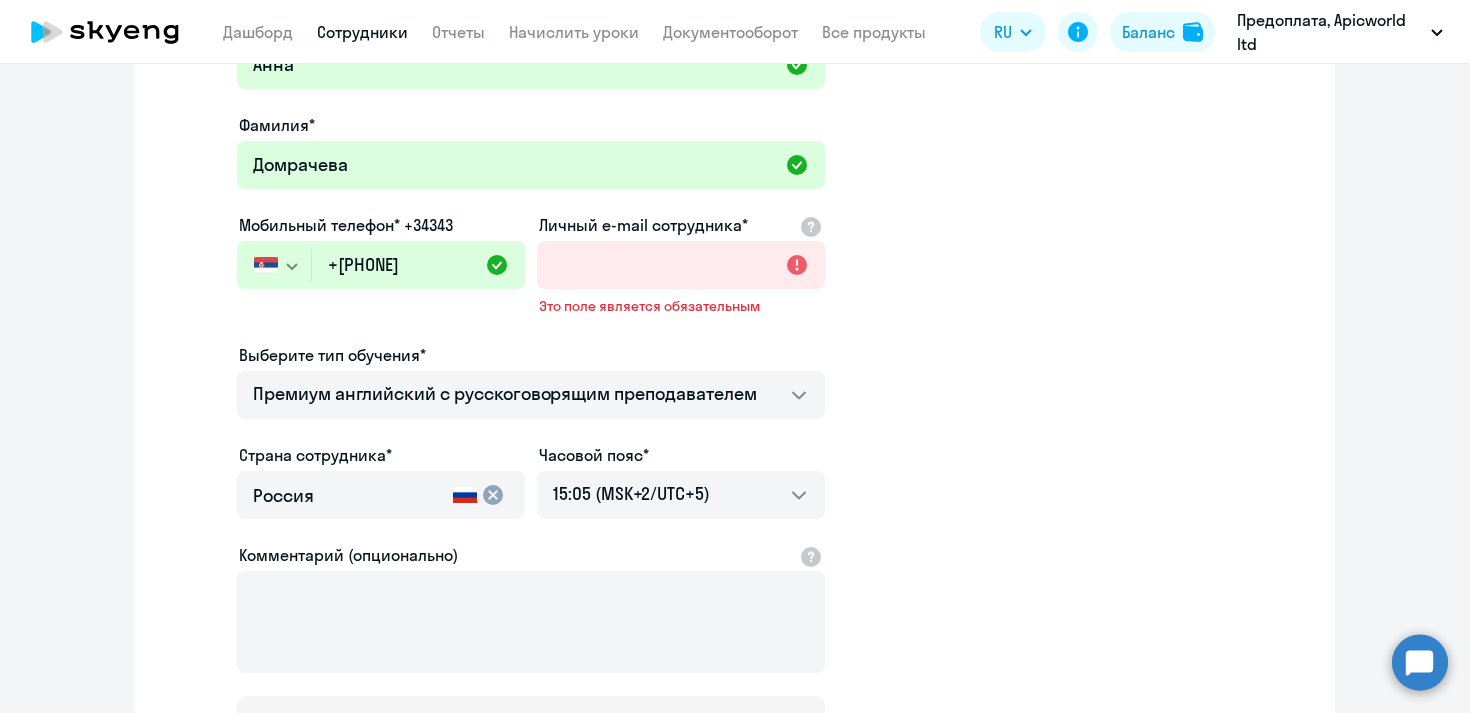 click on "cancel" 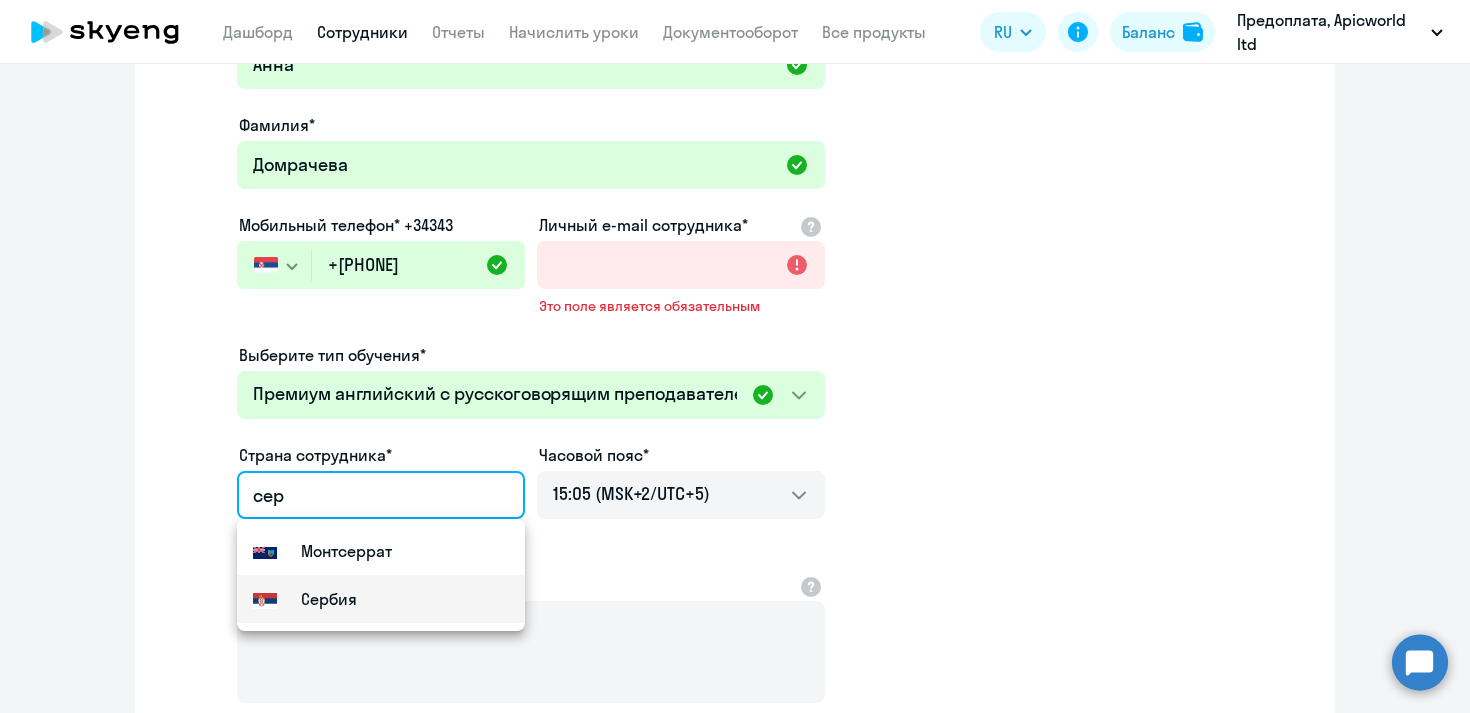 click on "Сербия" at bounding box center [329, 599] 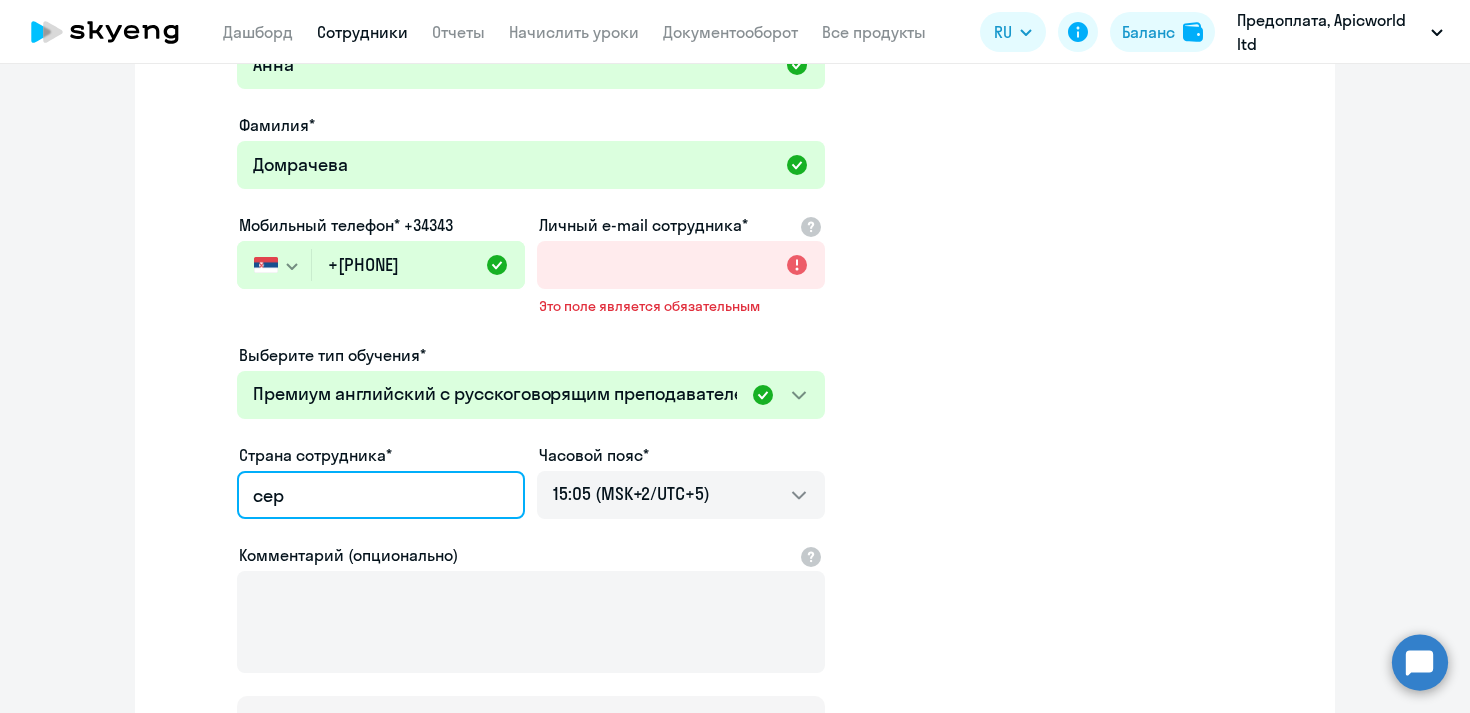 type on "Сербия" 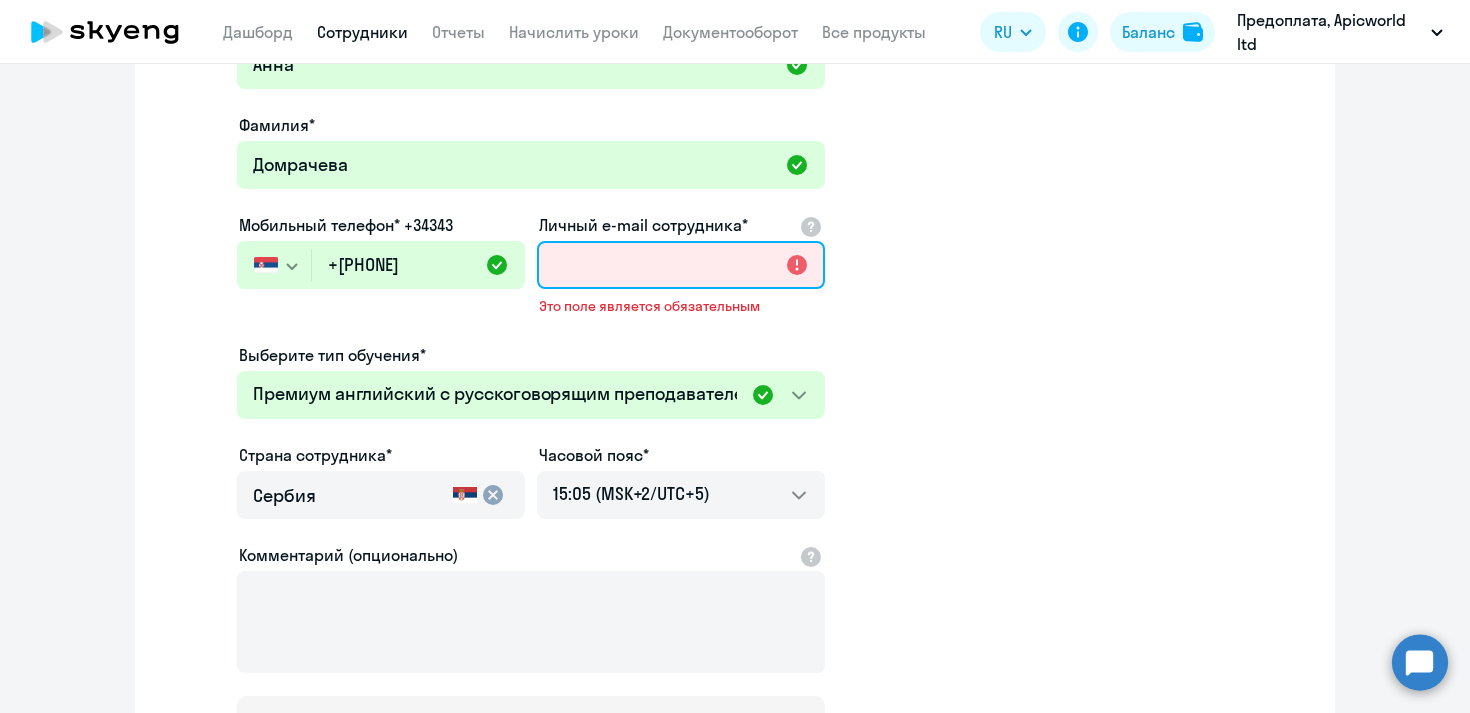 click on "Личный e-mail сотрудника*" at bounding box center (681, 265) 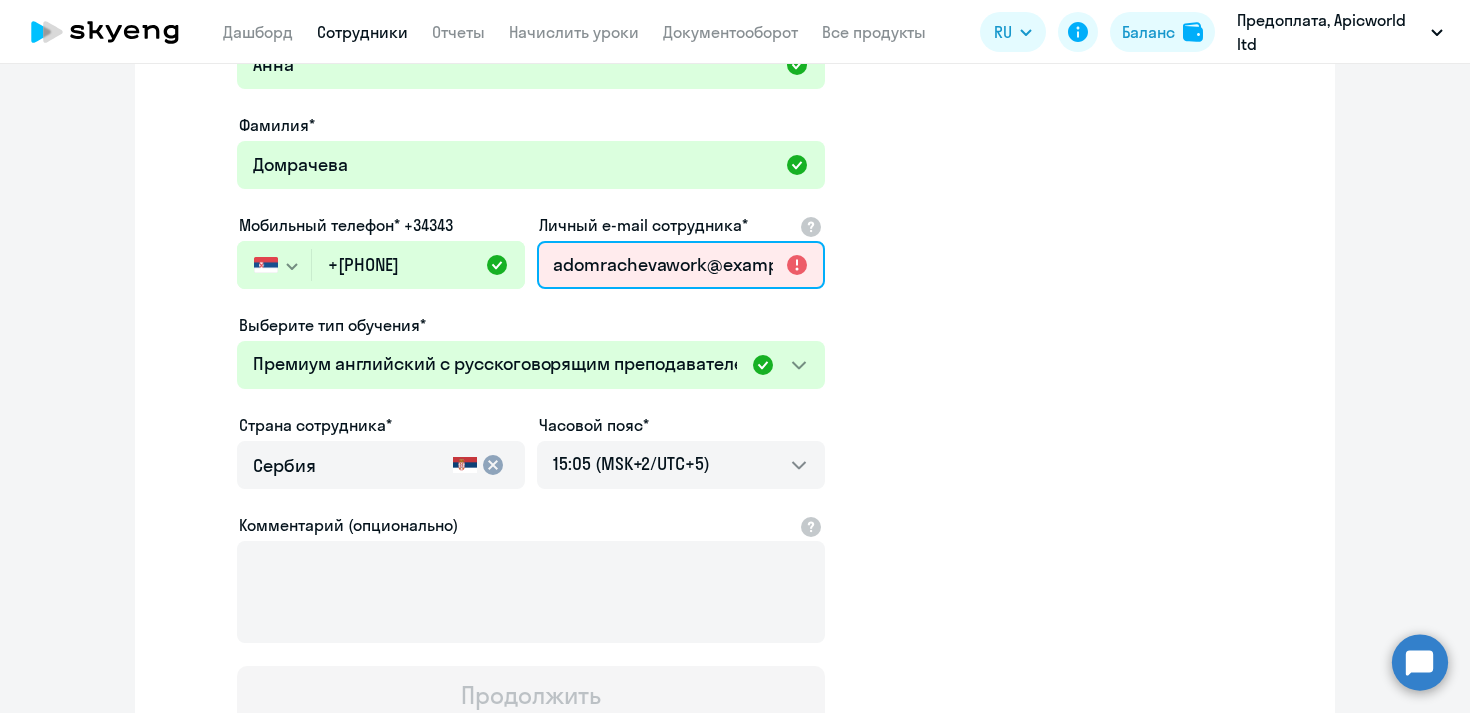 scroll, scrollTop: 0, scrollLeft: 35, axis: horizontal 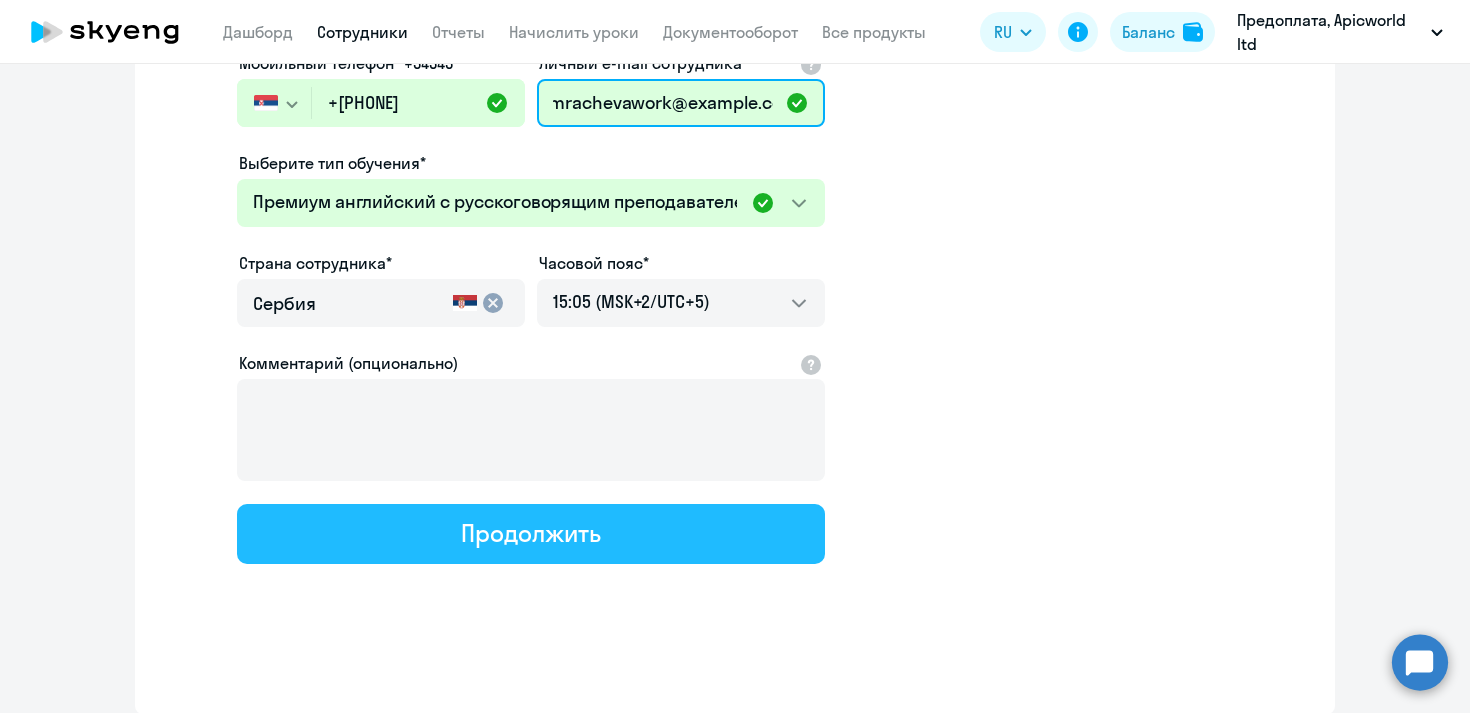 type on "adomrachevawork@example.com" 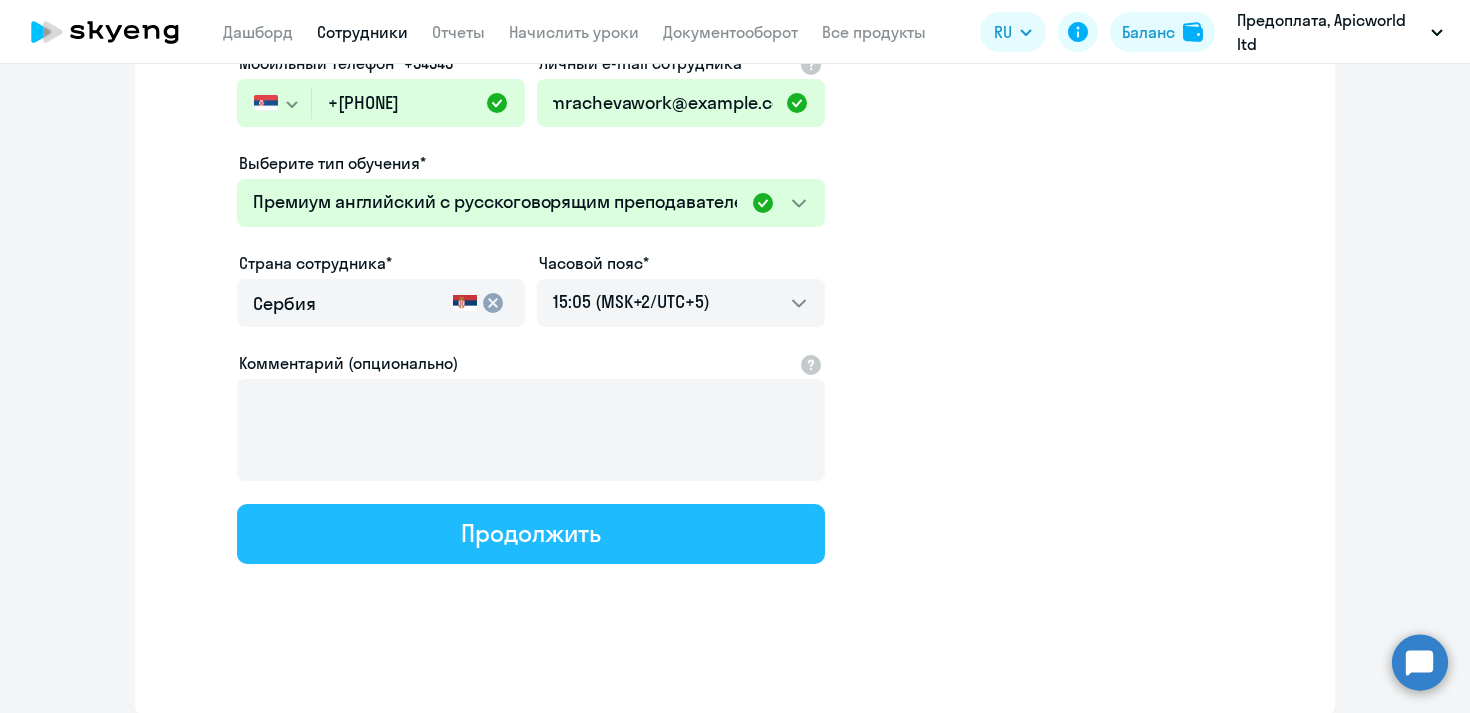 click on "Продолжить" 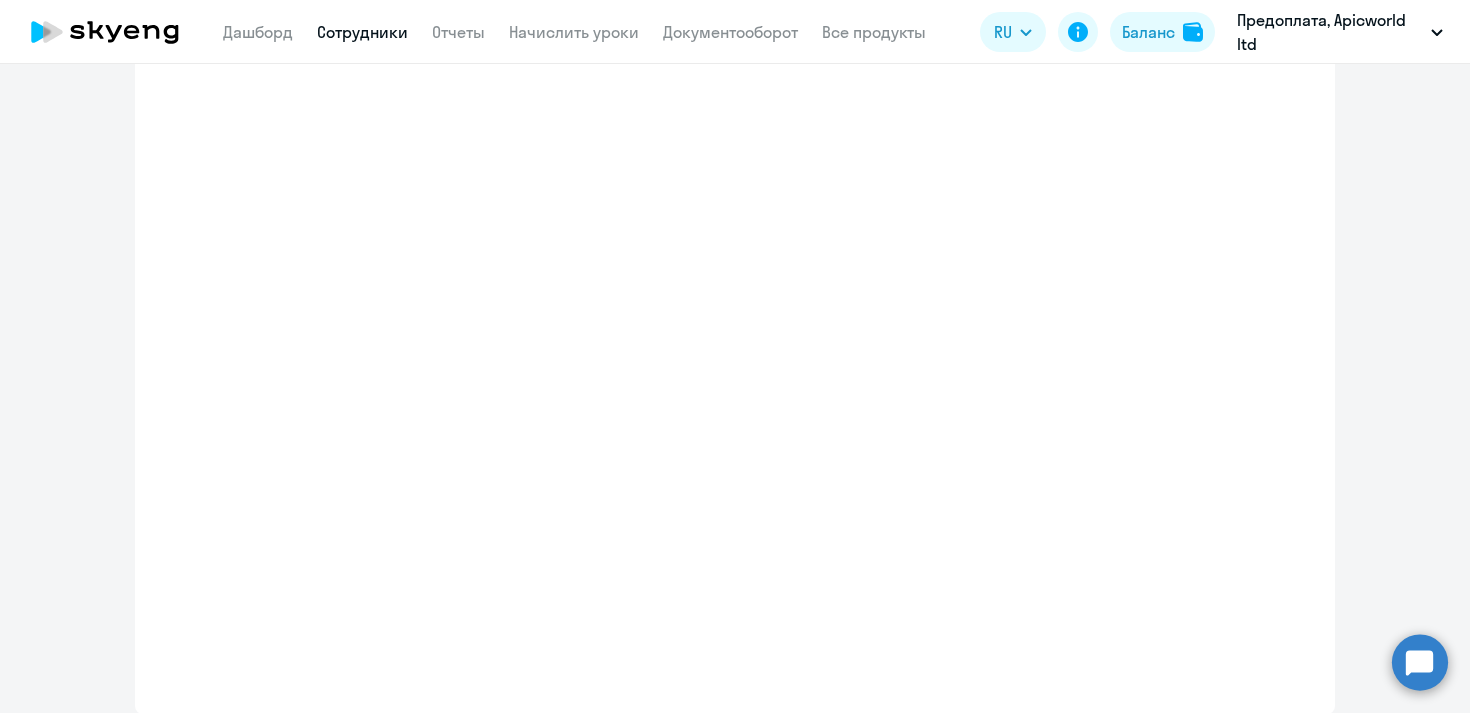 scroll, scrollTop: 0, scrollLeft: 0, axis: both 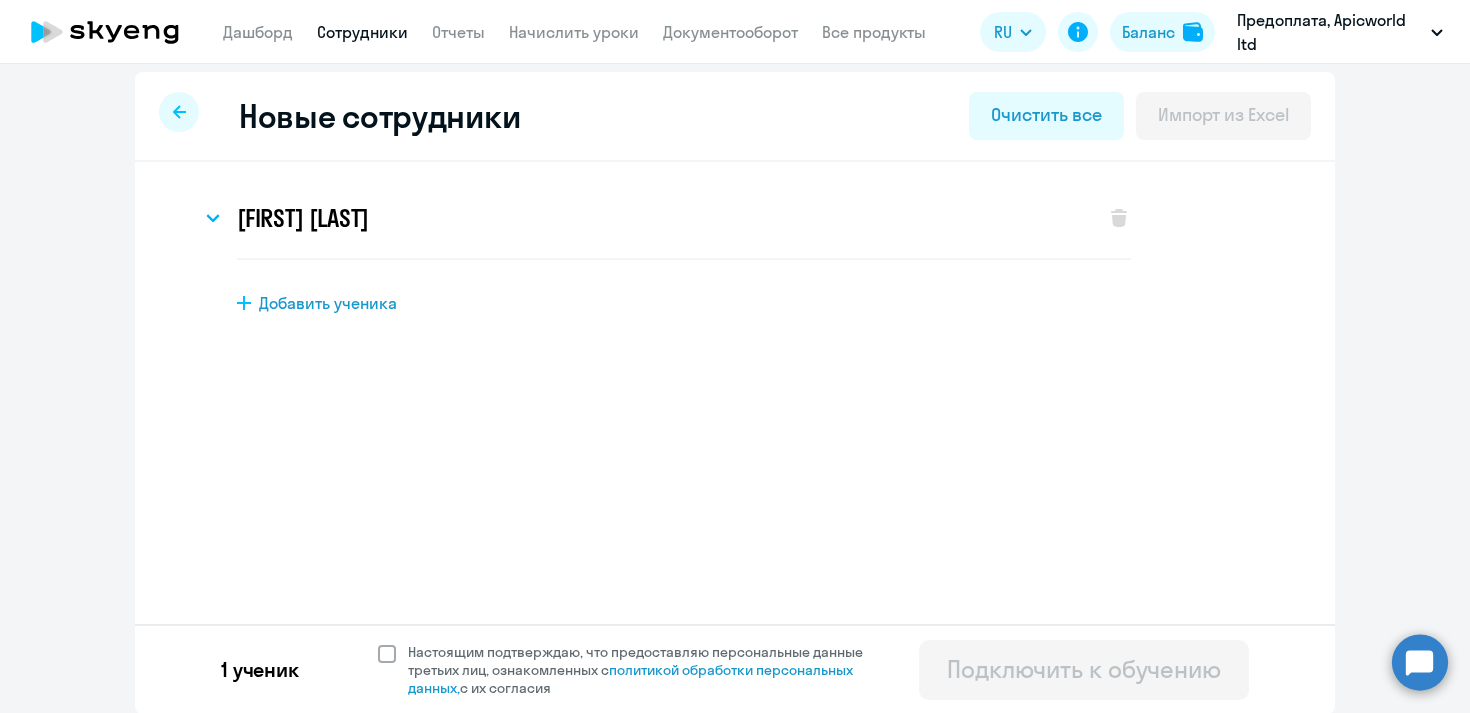 click 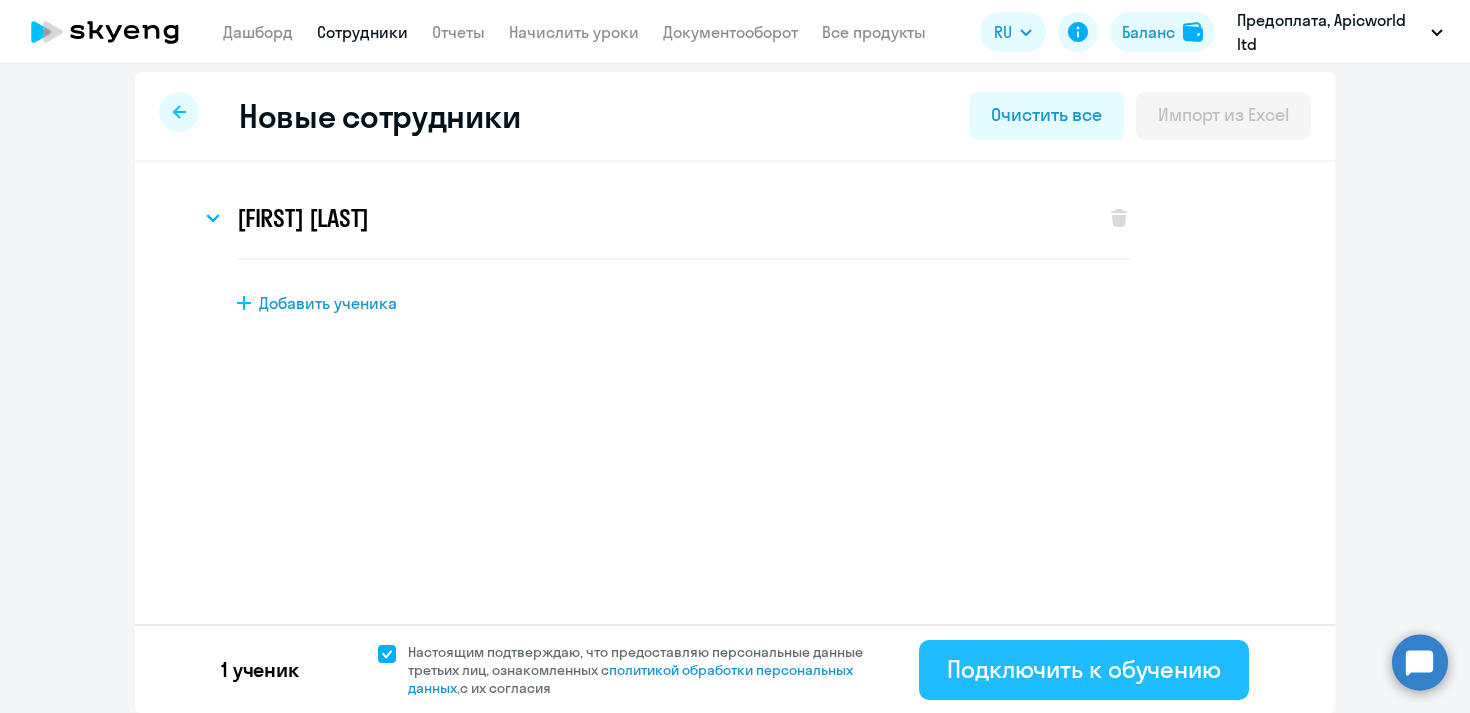 click on "Подключить к обучению" 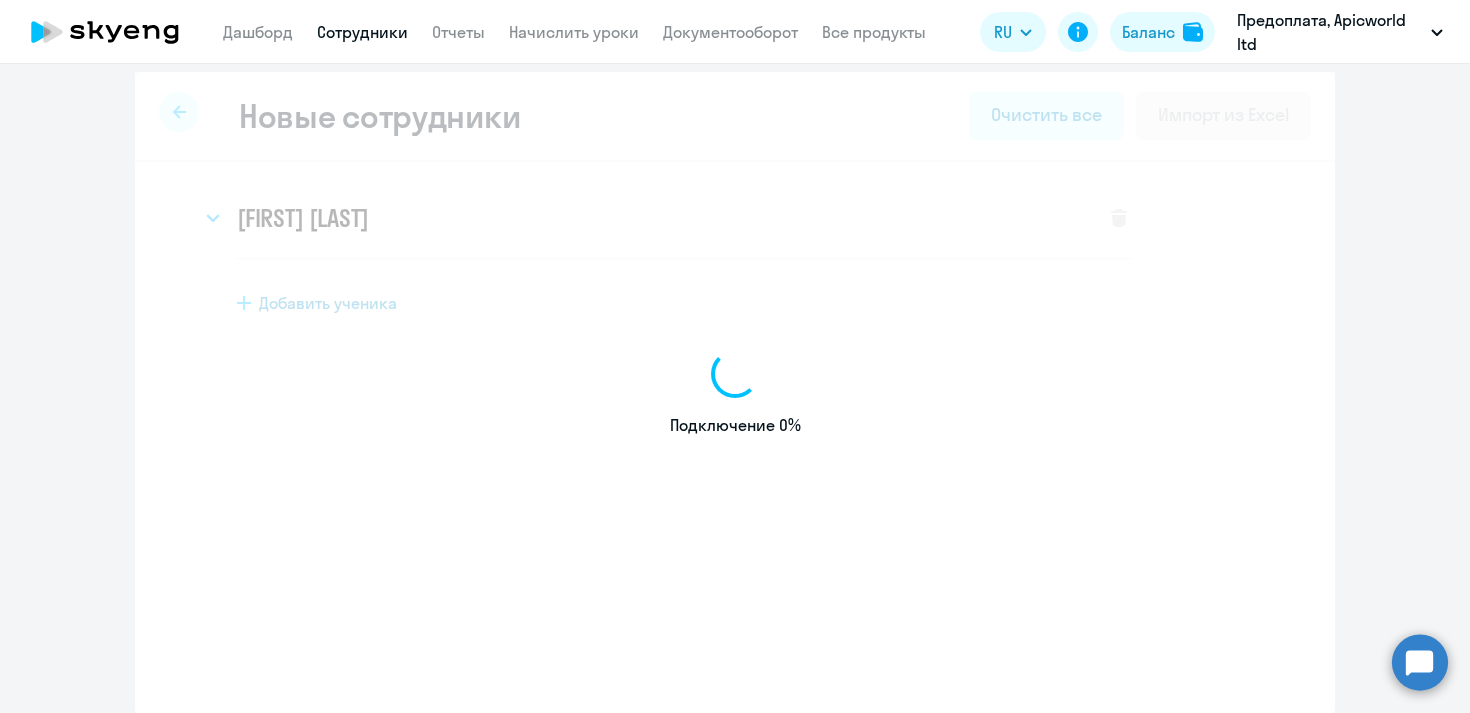 select on "english_adult_not_native_speaker" 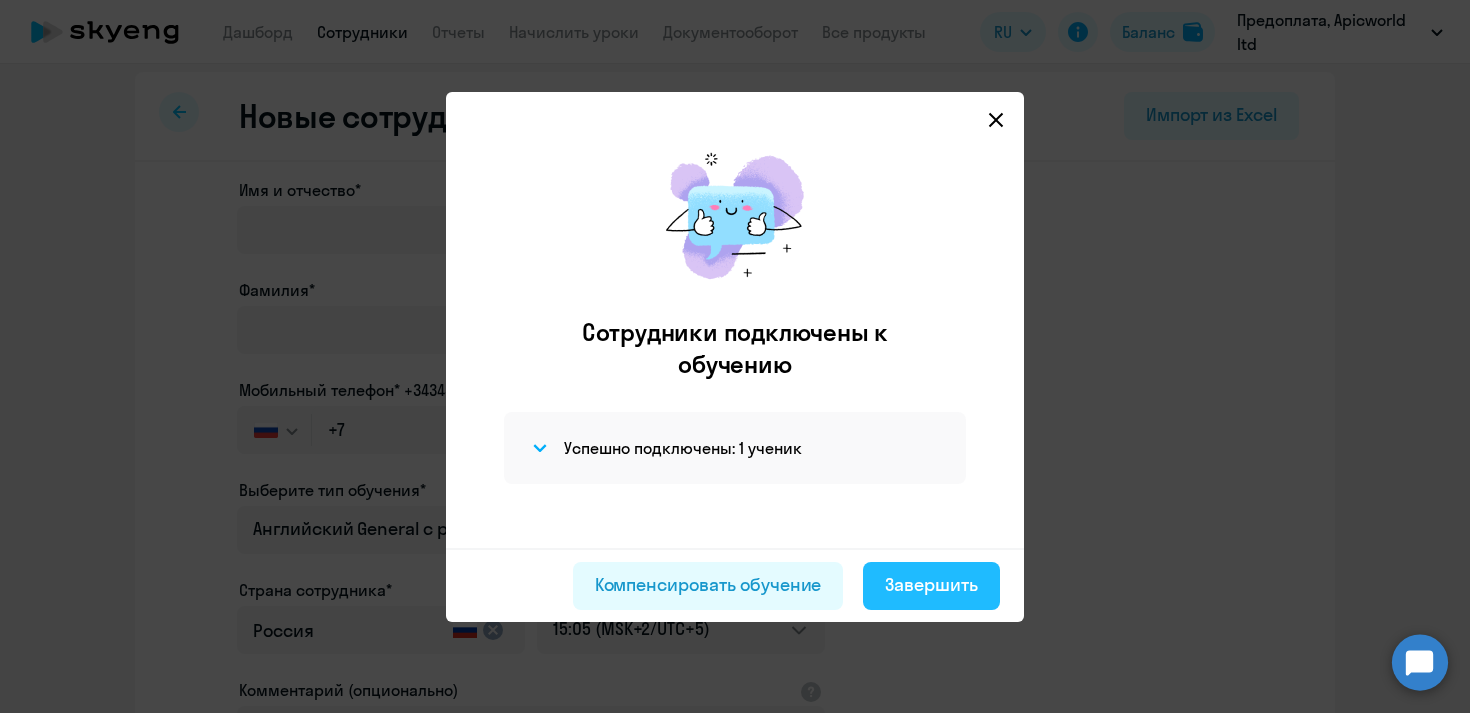 click on "Завершить" at bounding box center [931, 585] 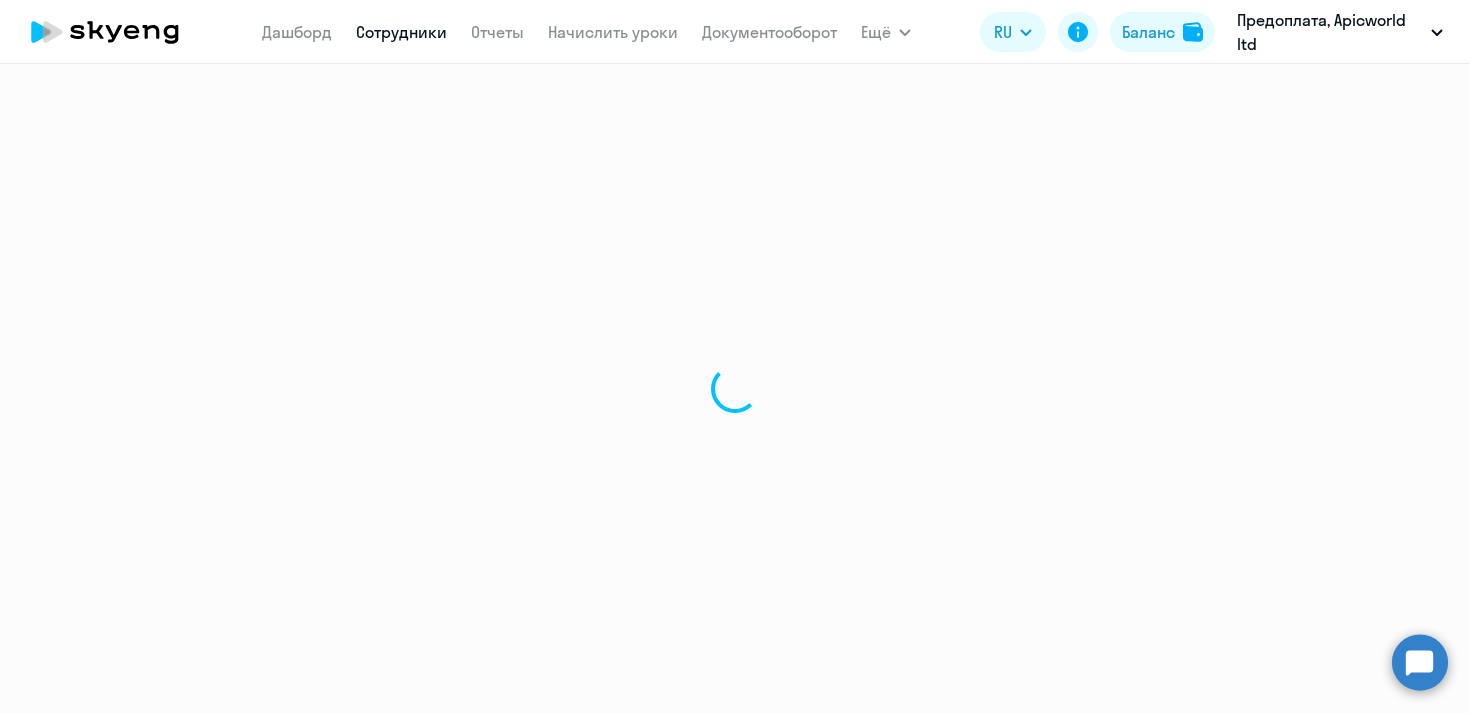 scroll, scrollTop: 0, scrollLeft: 0, axis: both 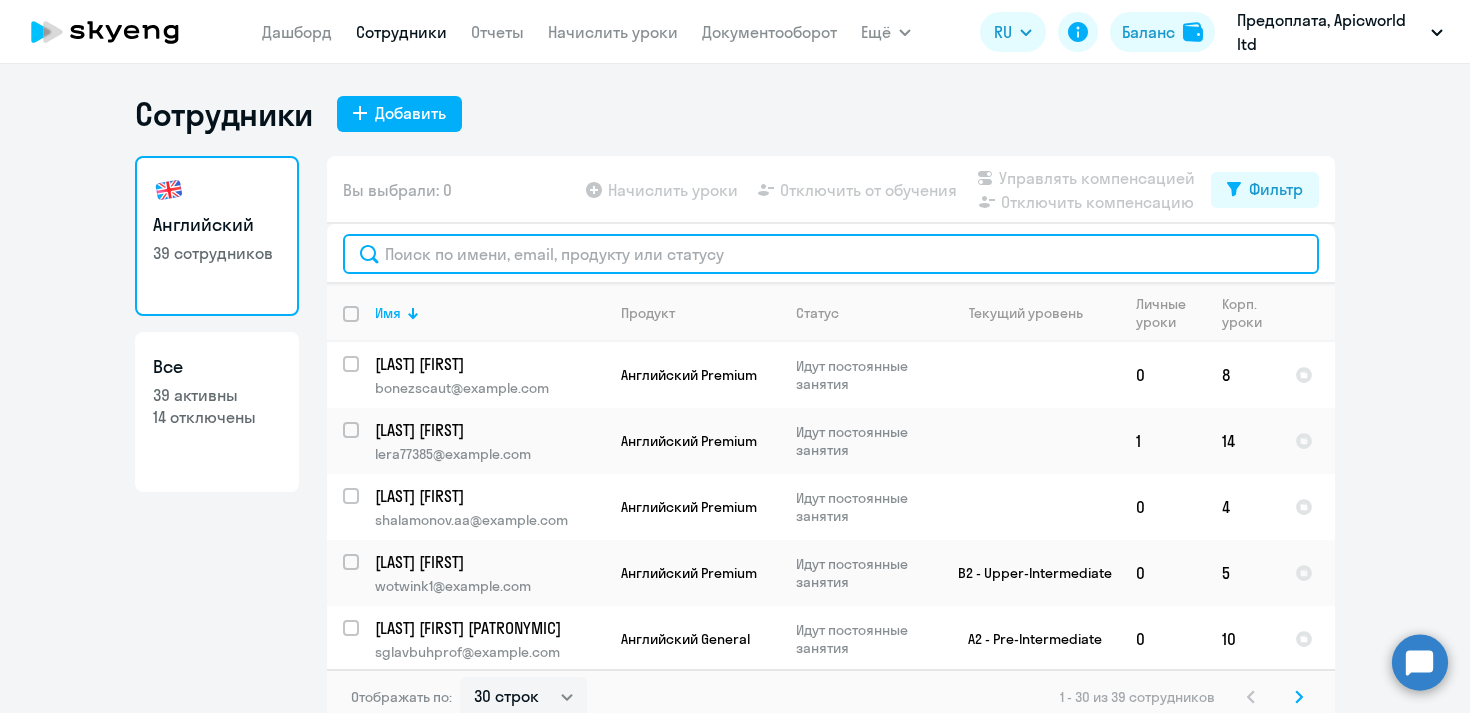 click 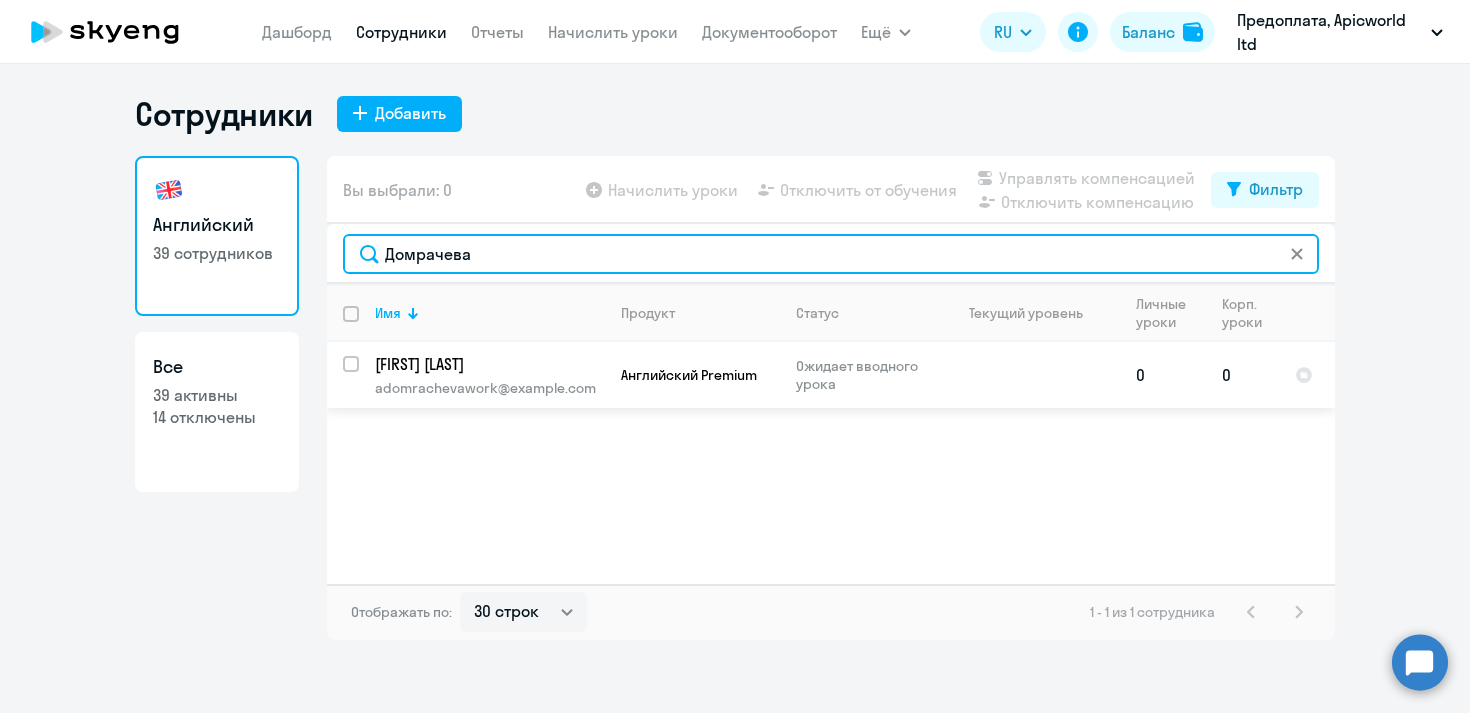 type on "Домрачева" 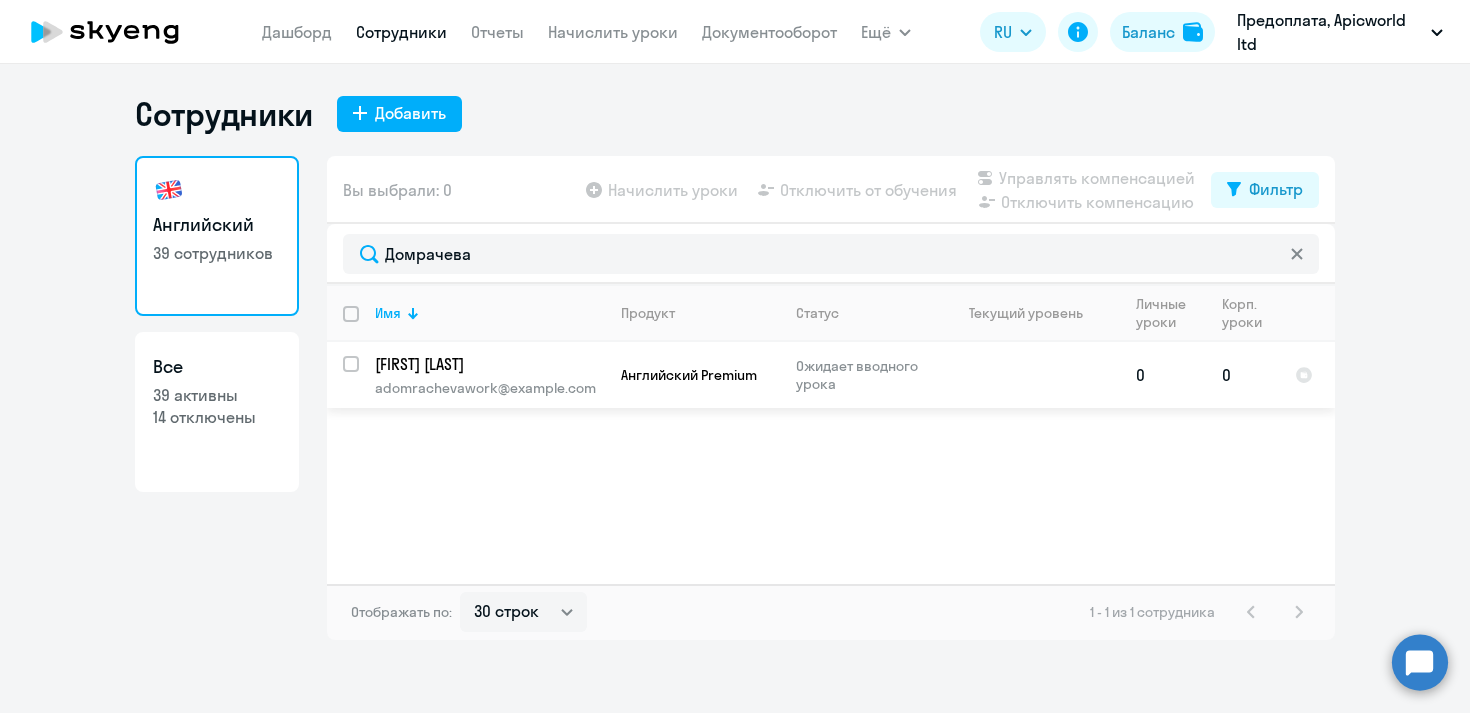 click at bounding box center [363, 376] 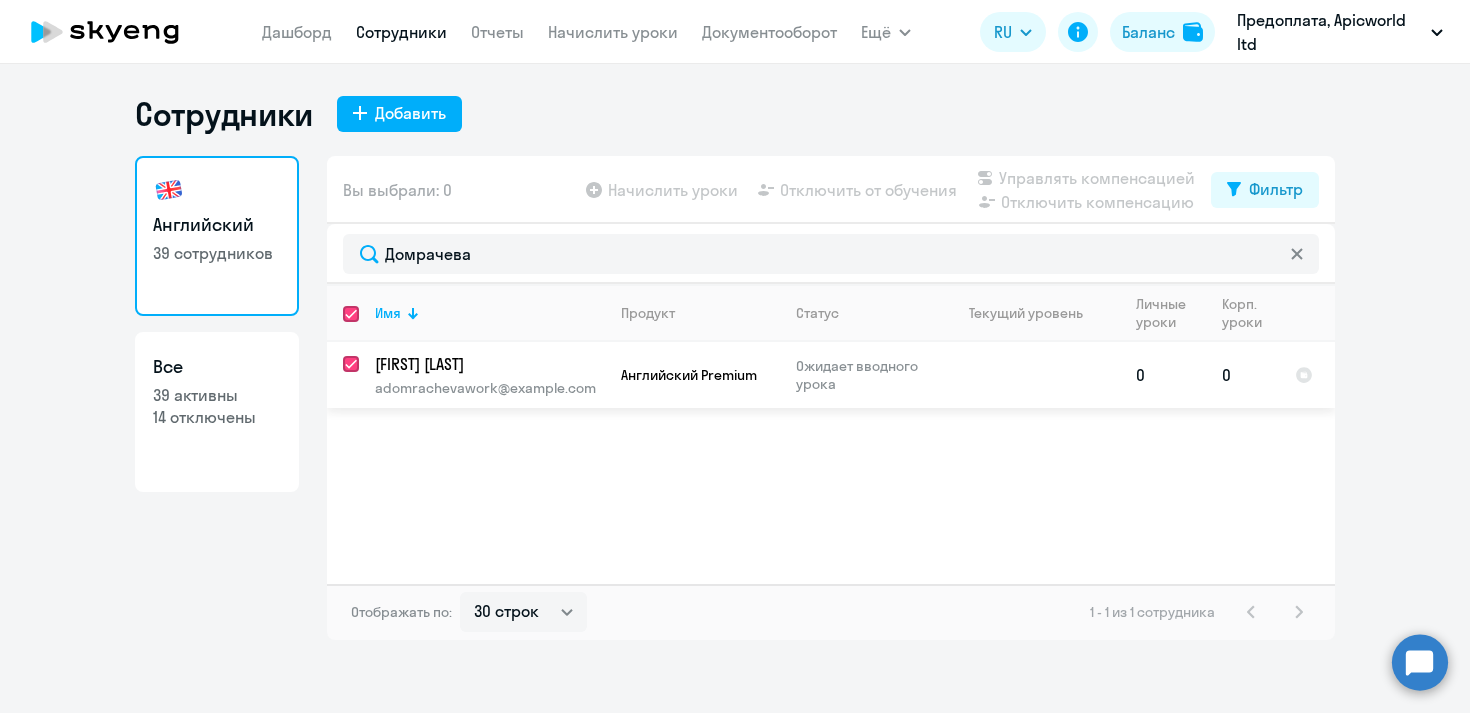 checkbox on "true" 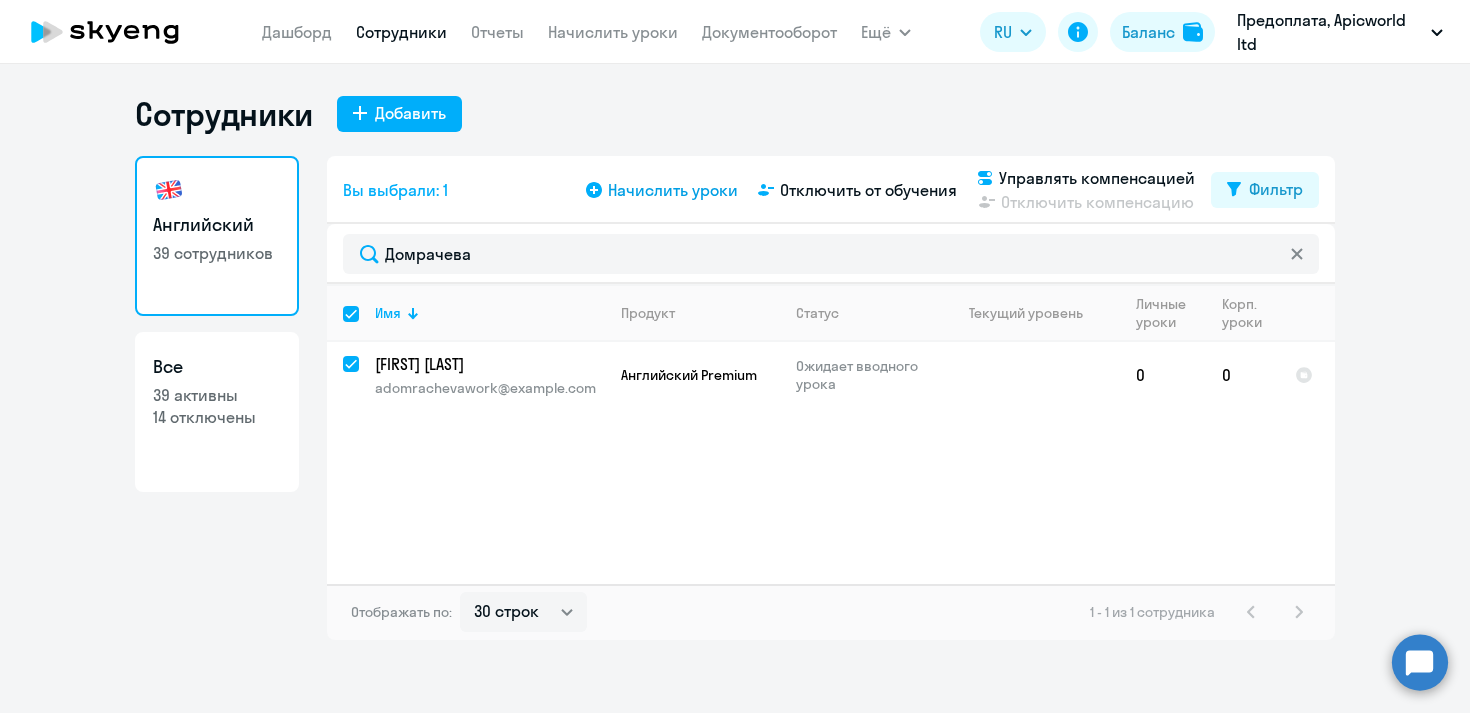 click 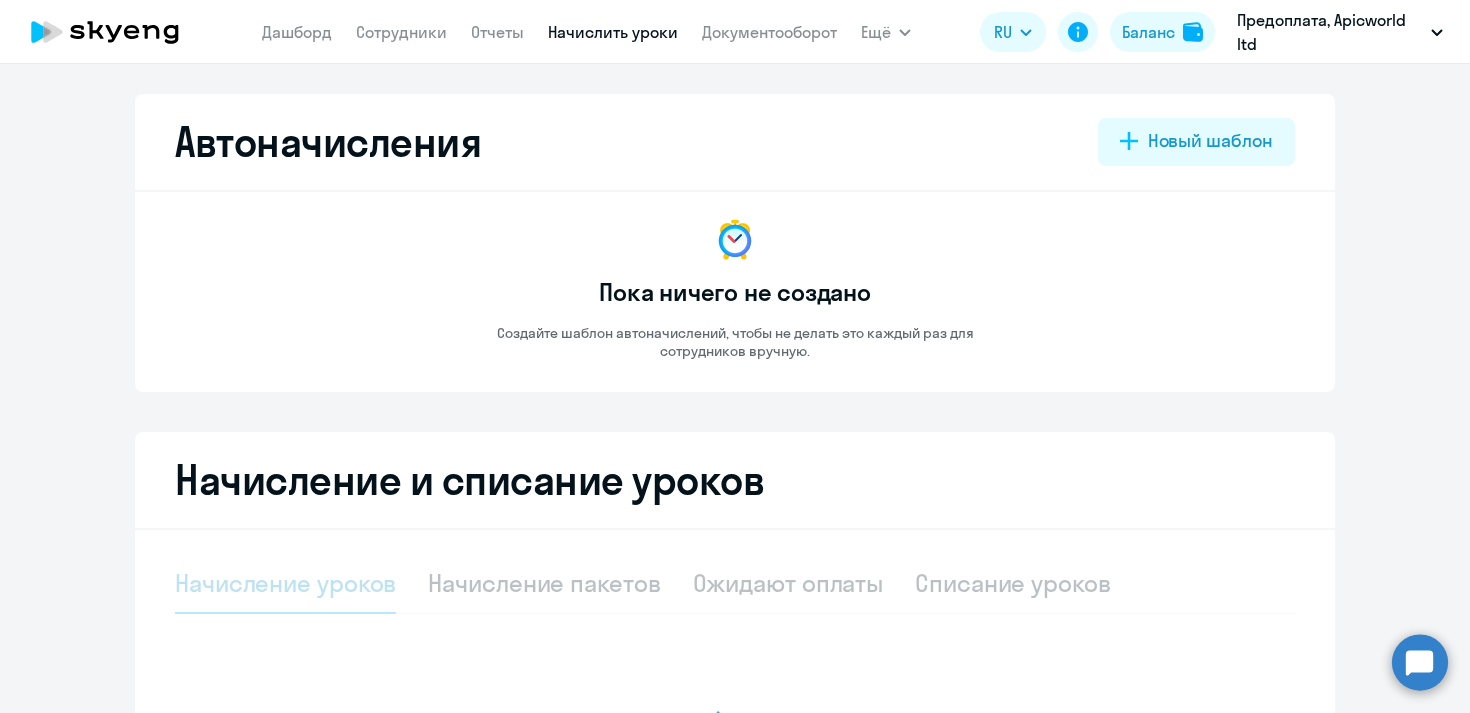 select on "10" 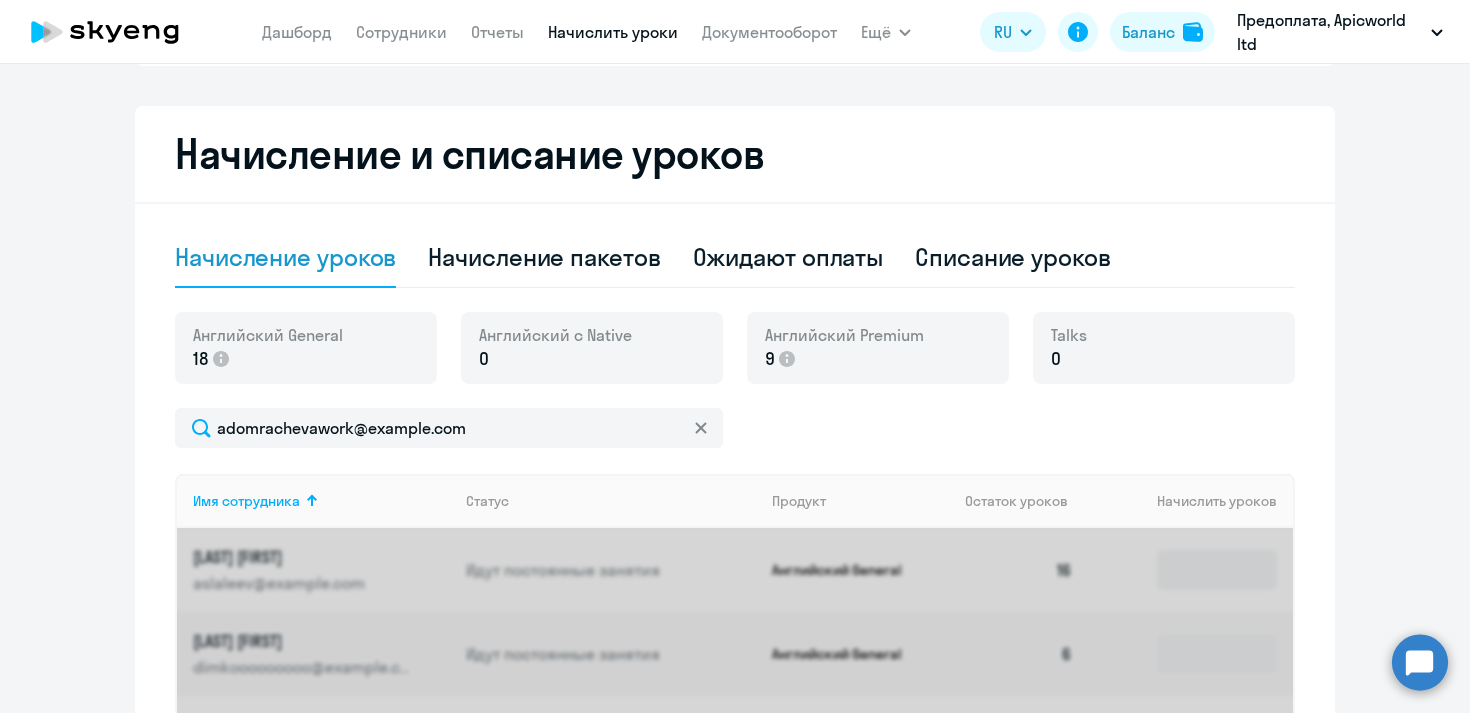 scroll, scrollTop: 332, scrollLeft: 0, axis: vertical 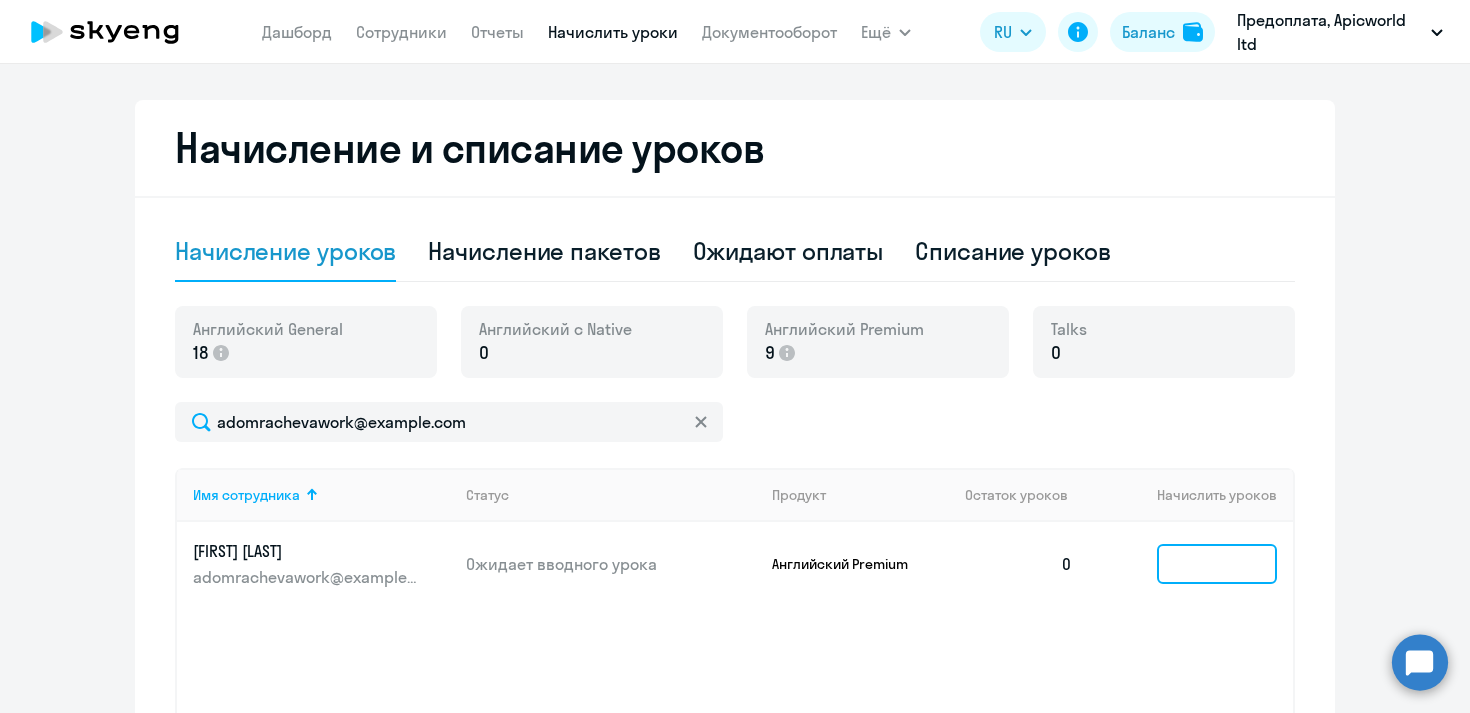 click 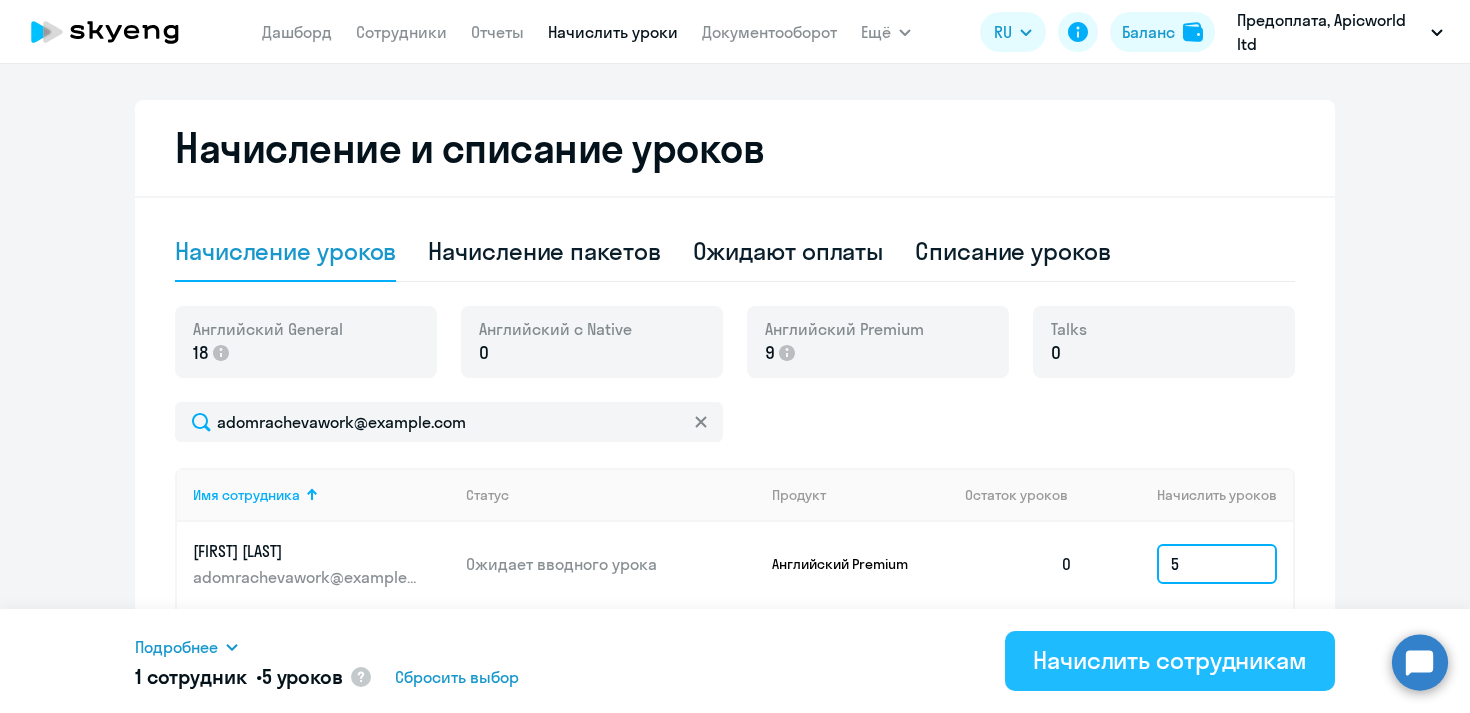 type on "5" 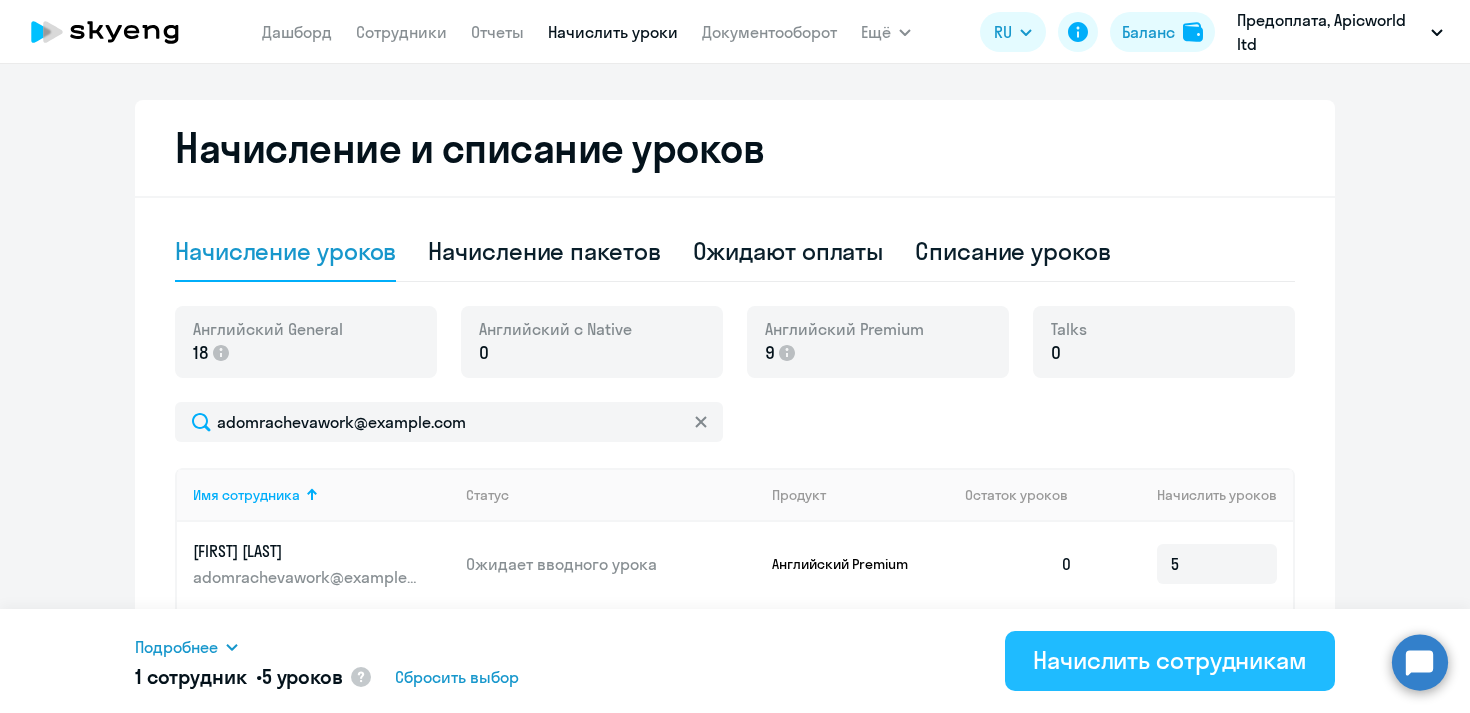 click on "Начислить сотрудникам" at bounding box center [1170, 660] 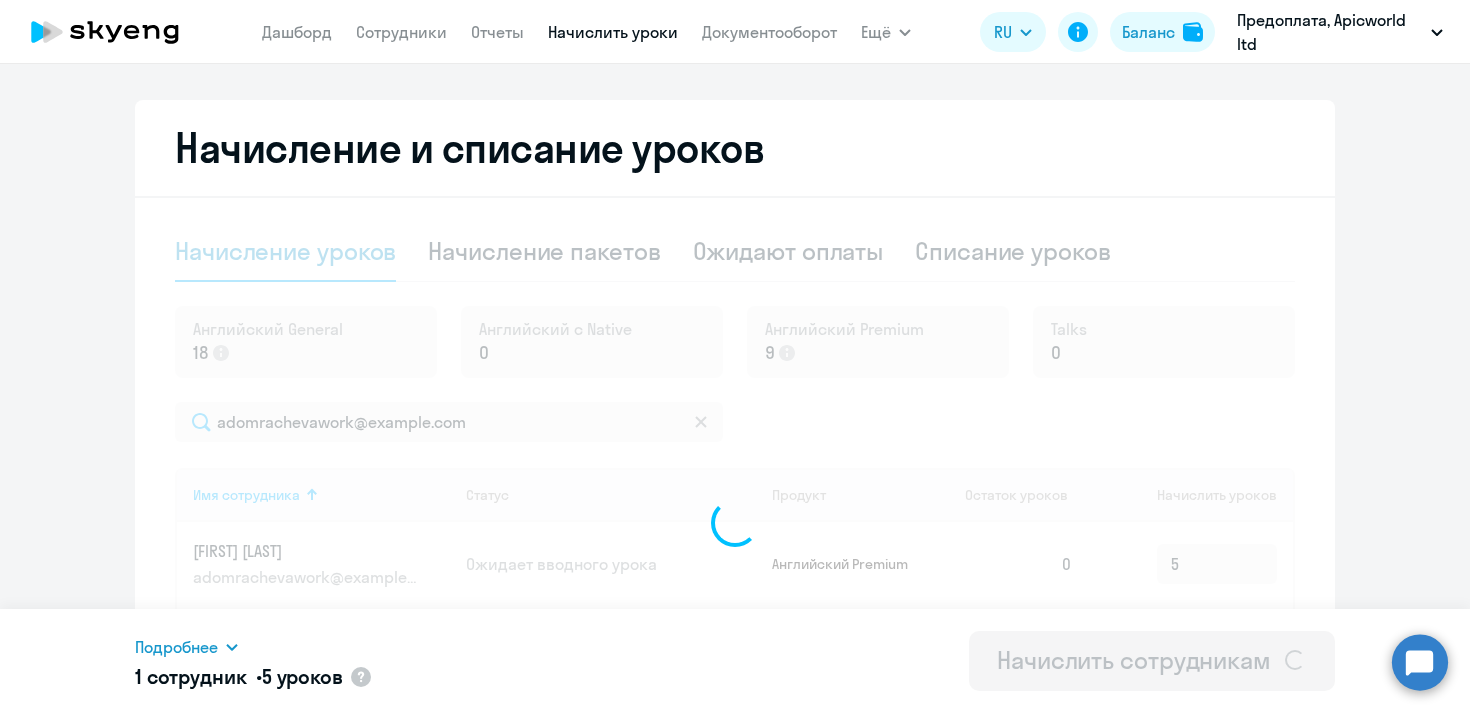 type 